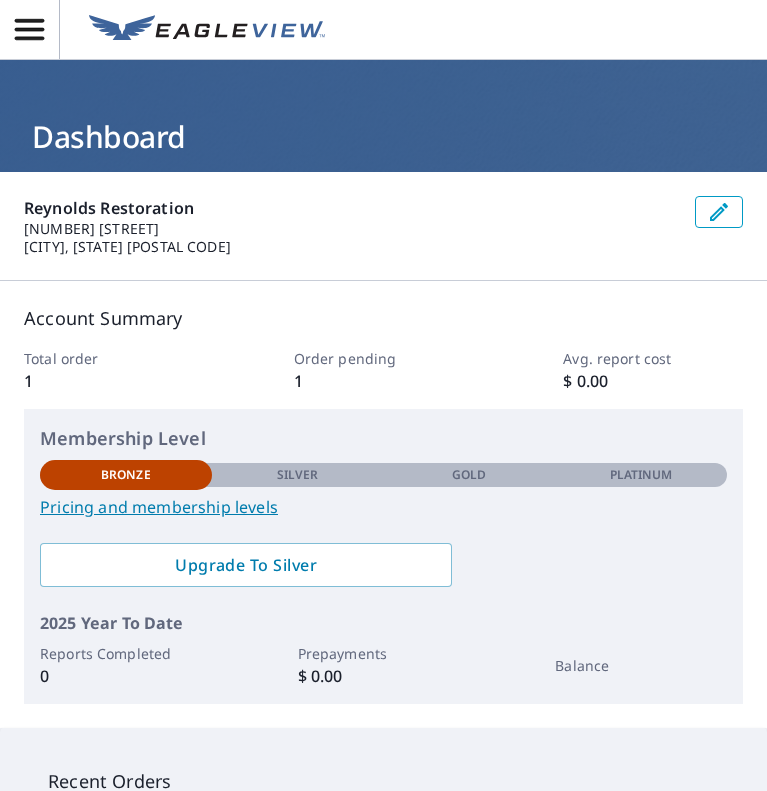 scroll, scrollTop: 0, scrollLeft: 0, axis: both 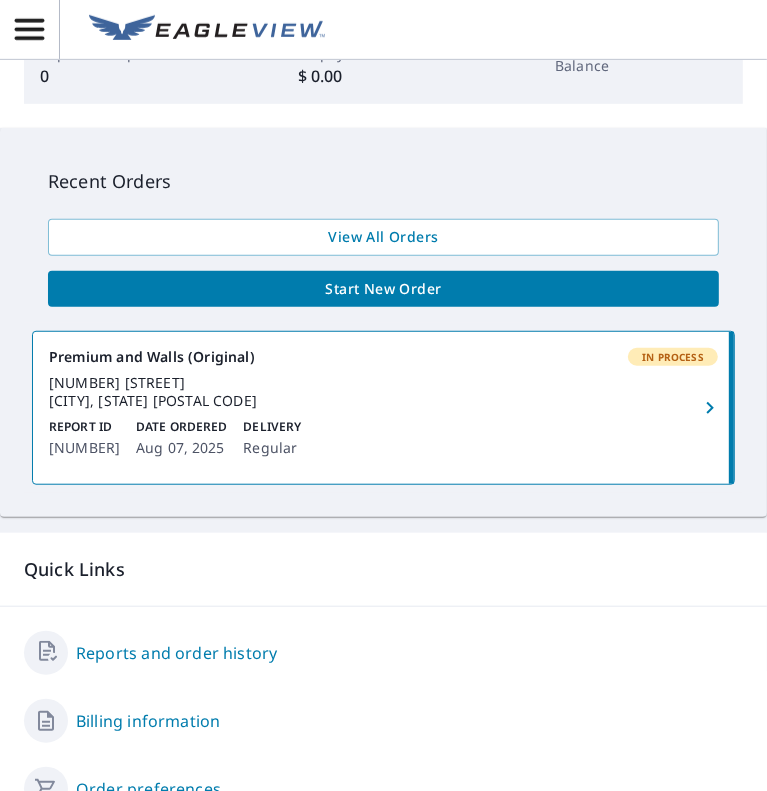 click on "[NUMBER] [STREET]
[CITY], [STATE] [POSTAL CODE]" at bounding box center [383, 392] 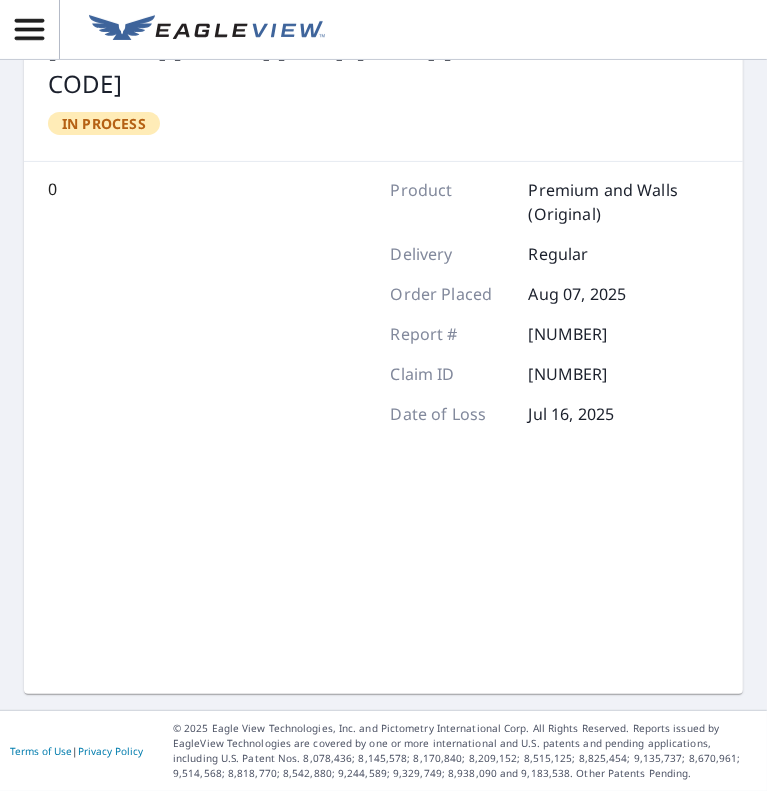 scroll, scrollTop: 159, scrollLeft: 0, axis: vertical 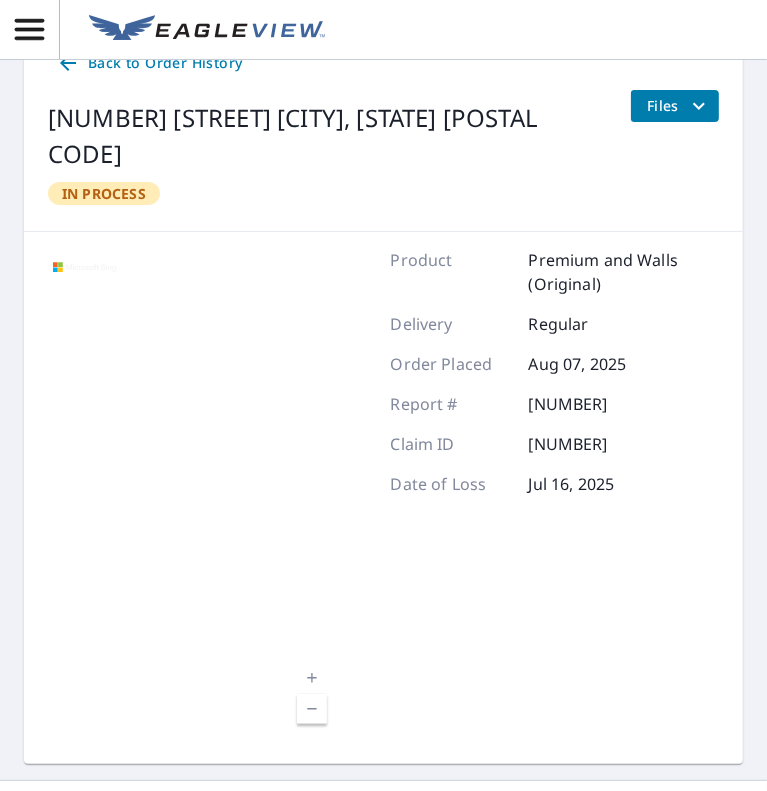 click on "Premium and Walls (Original)" at bounding box center [624, 272] 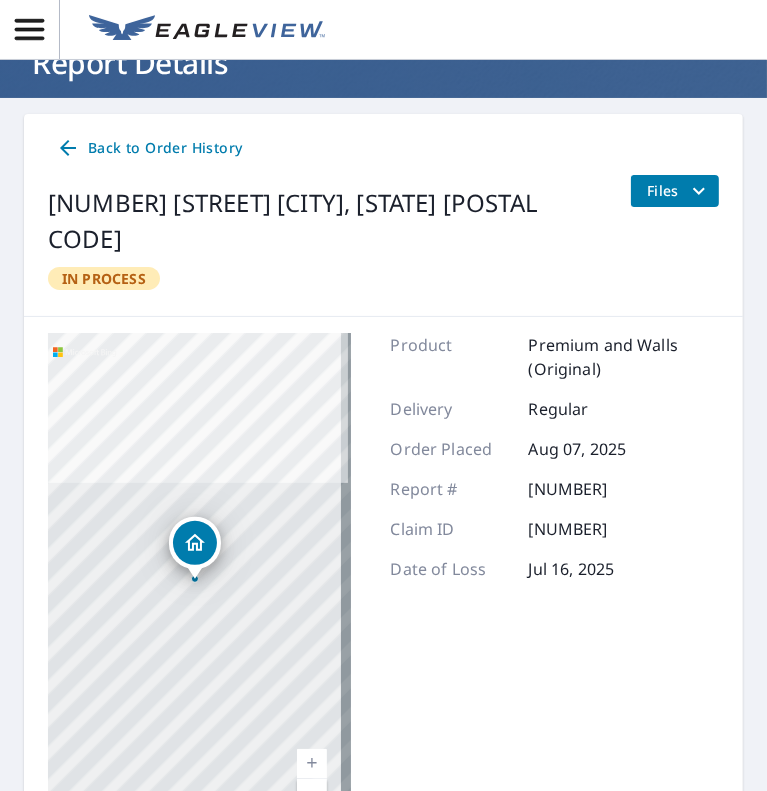 scroll, scrollTop: 0, scrollLeft: 0, axis: both 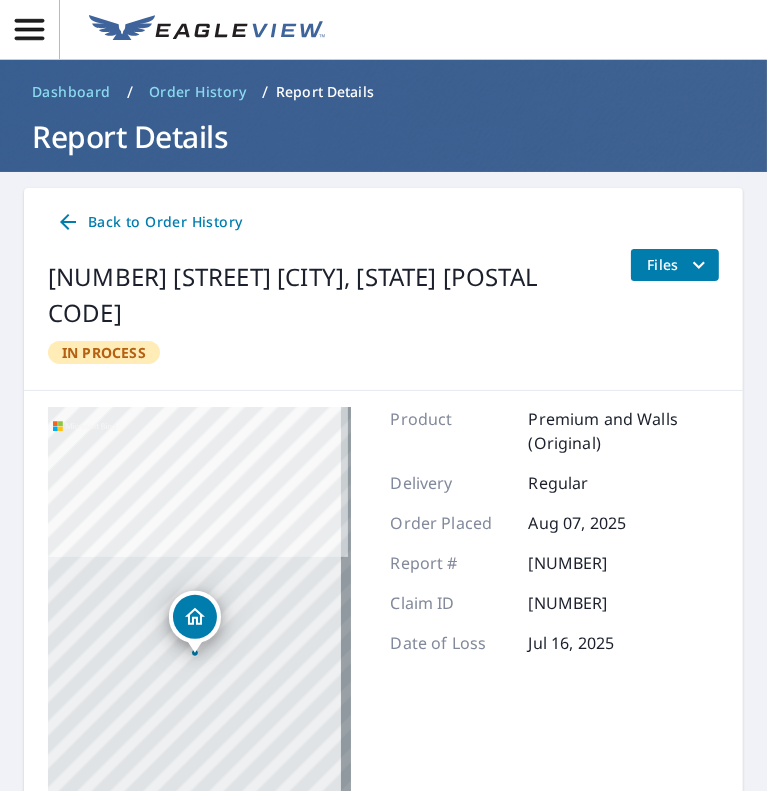 click 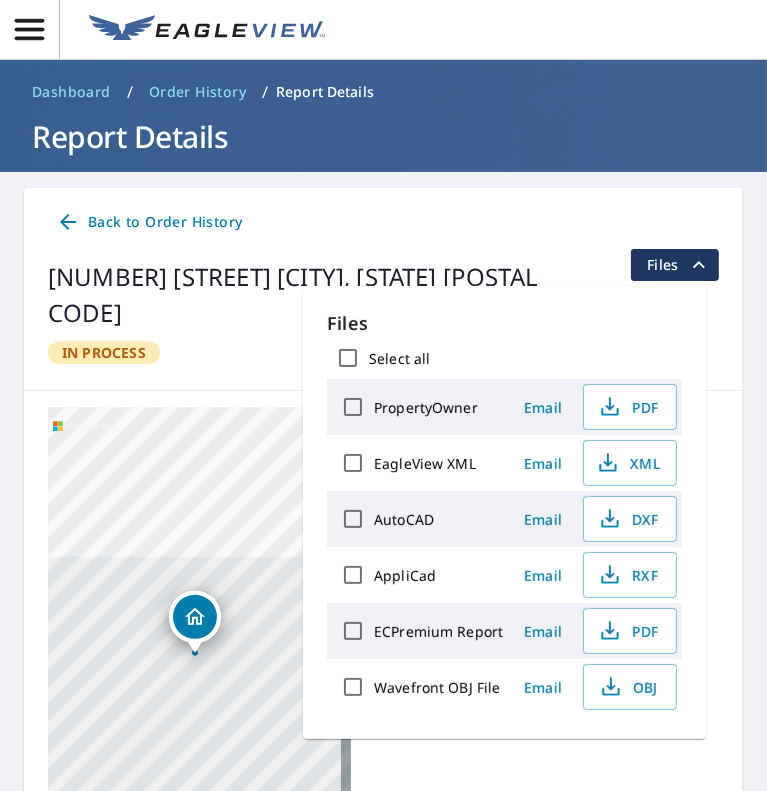 click on "Files" at bounding box center [504, 323] 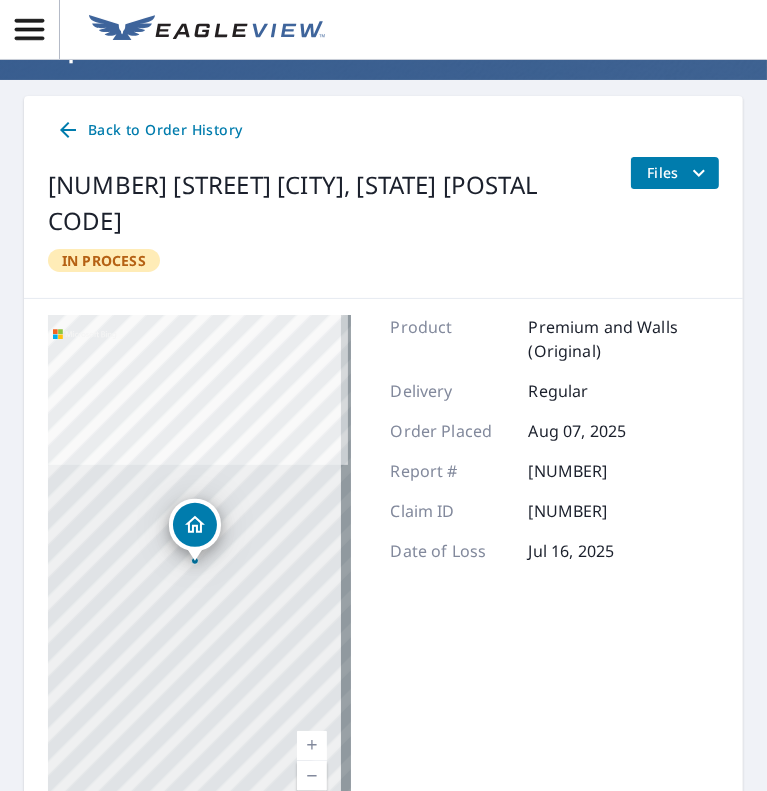 scroll, scrollTop: 159, scrollLeft: 0, axis: vertical 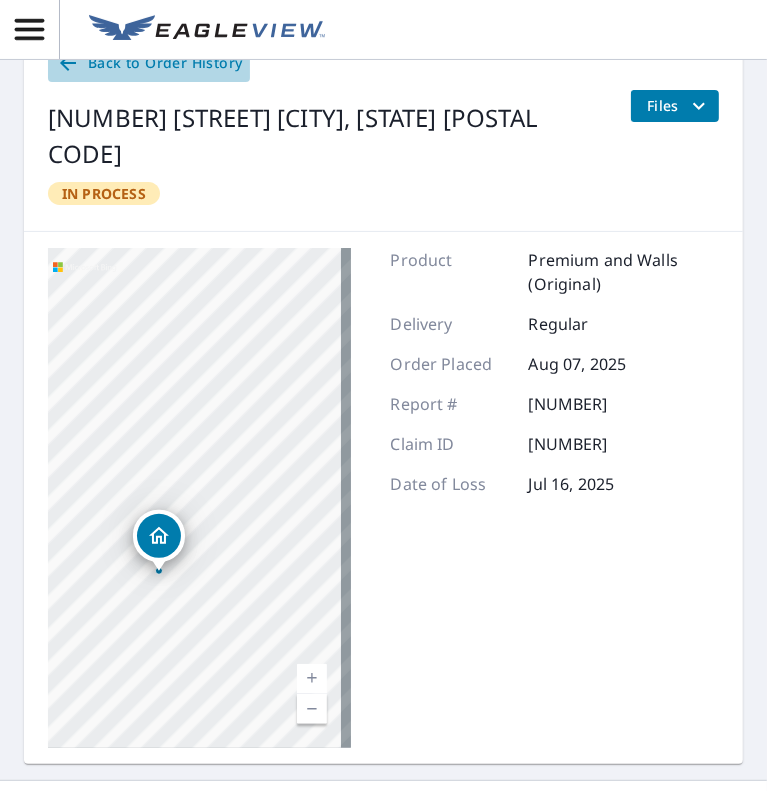 click 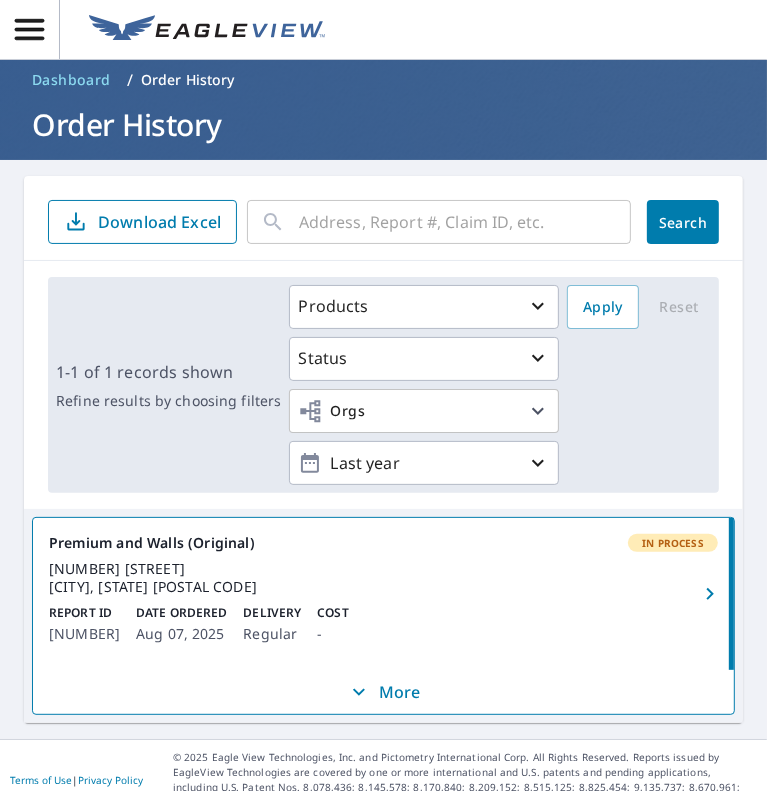 scroll, scrollTop: 0, scrollLeft: 0, axis: both 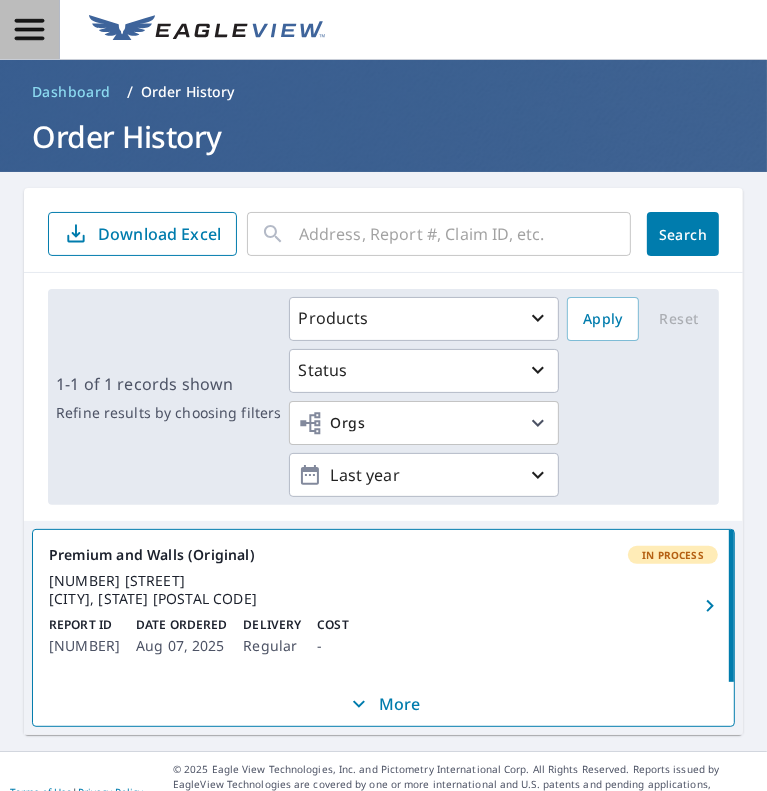 click 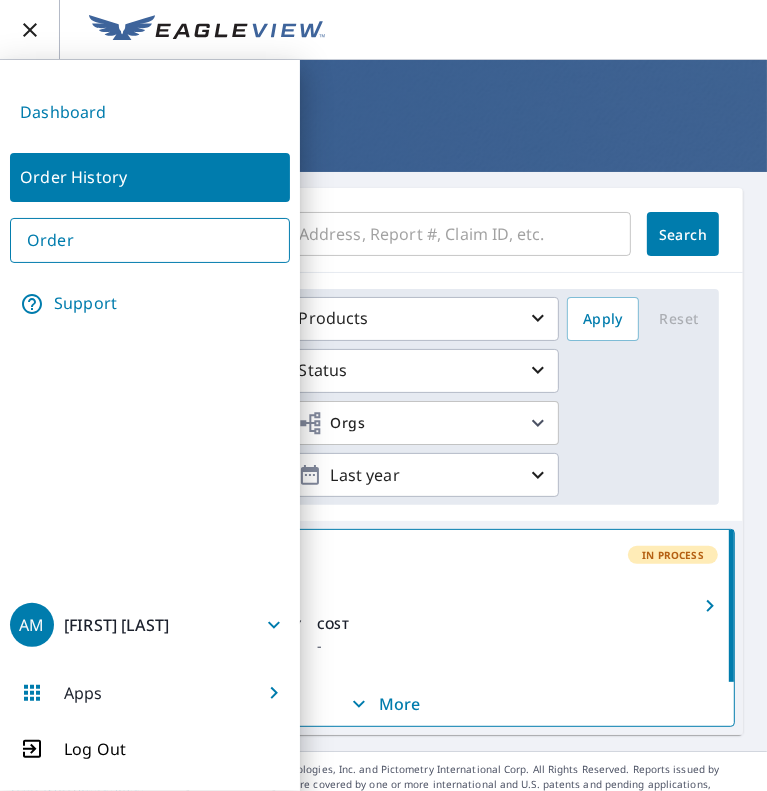click on "AM [FIRST] [LAST]" at bounding box center [150, 625] 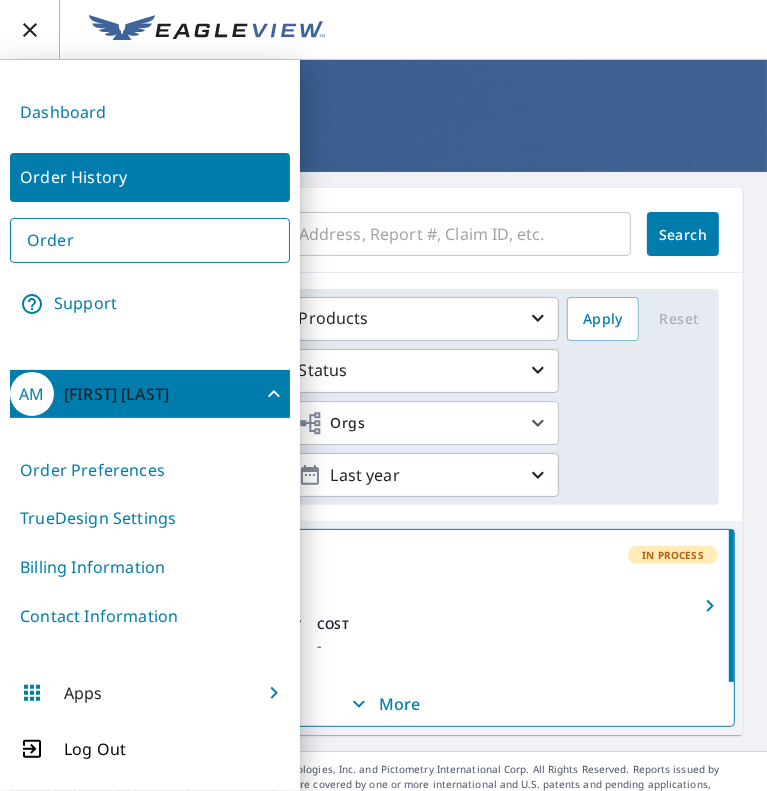 click on "Order Preferences" at bounding box center [150, 470] 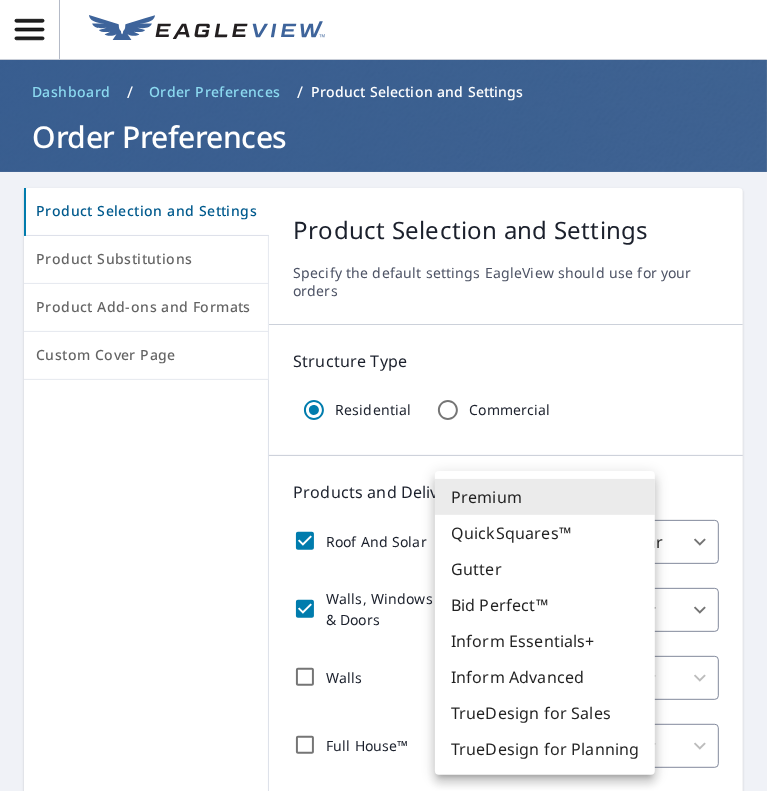 click on "AM AM
Dashboard / Order Preferences / Product Selection and Settings Order Preferences Product Selection and Settings Product Substitutions Product Add-ons and Formats Custom Cover Page Product Selection and Settings Specify the default settings EagleView should use for your orders Structure Type Residential Commercial Products and Delivery Roof And Solar Premium 31 ​ Regular 8 ​ Walls, Windows & Doors Regular 8 ​ Walls Regular 8 ​ Full House™ Regular 8 ​ Allow my sub accounts to set delivery defaults in Order Preferences. Measurement Instructions Your report will include the primary structure and a detached garage if one exists. Primary Structure + Detached Garage 1 ​ Allow my sub accounts to select the Measurement Instructions option. Additional recipients Your reports will be sent to  [EMAIL].  Edit Contact Information. Send reports to additional email addresses: ​ Include these additional recipients on all sub account orders. Save Cancel Terms of Use  |" at bounding box center [383, 395] 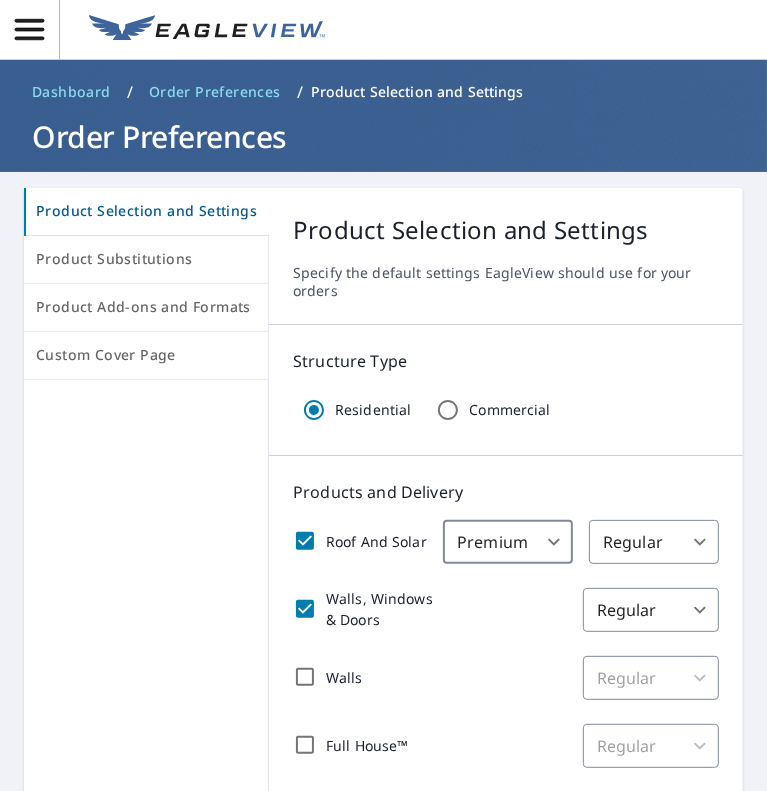click on "AM AM
Dashboard / Order Preferences / Product Selection and Settings Order Preferences Product Selection and Settings Product Substitutions Product Add-ons and Formats Custom Cover Page Product Selection and Settings Specify the default settings EagleView should use for your orders Structure Type Residential Commercial Products and Delivery Roof And Solar Premium 31 ​ Regular 8 ​ Walls, Windows & Doors Regular 8 ​ Walls Regular 8 ​ Full House™ Regular 8 ​ Allow my sub accounts to set delivery defaults in Order Preferences. Measurement Instructions Your report will include the primary structure and a detached garage if one exists. Primary Structure + Detached Garage 1 ​ Allow my sub accounts to select the Measurement Instructions option. Additional recipients Your reports will be sent to  [EMAIL].  Edit Contact Information. Send reports to additional email addresses: ​ Include these additional recipients on all sub account orders. Save Cancel Terms of Use  |" at bounding box center [383, 395] 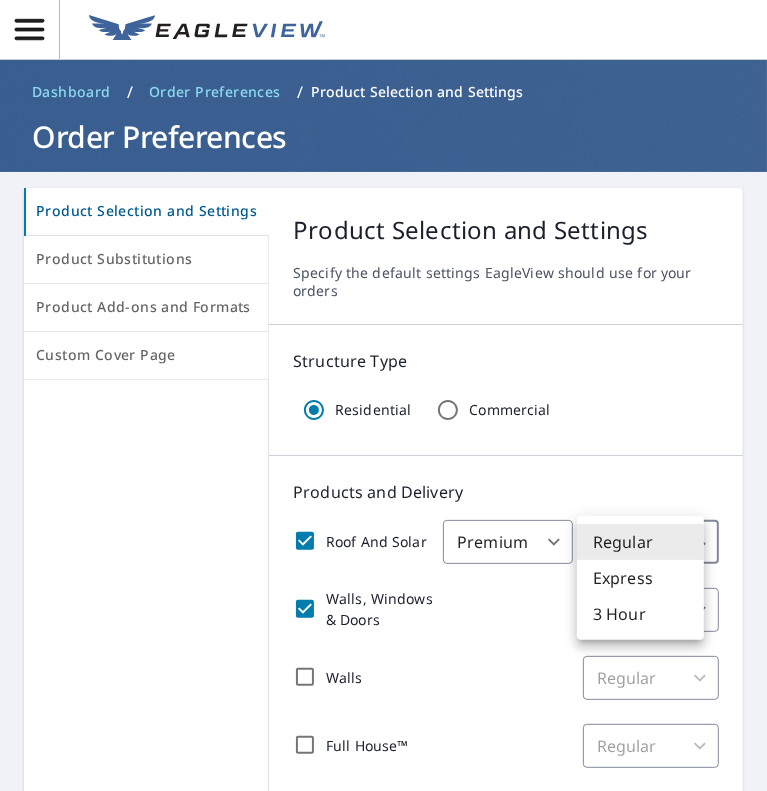 click at bounding box center (383, 395) 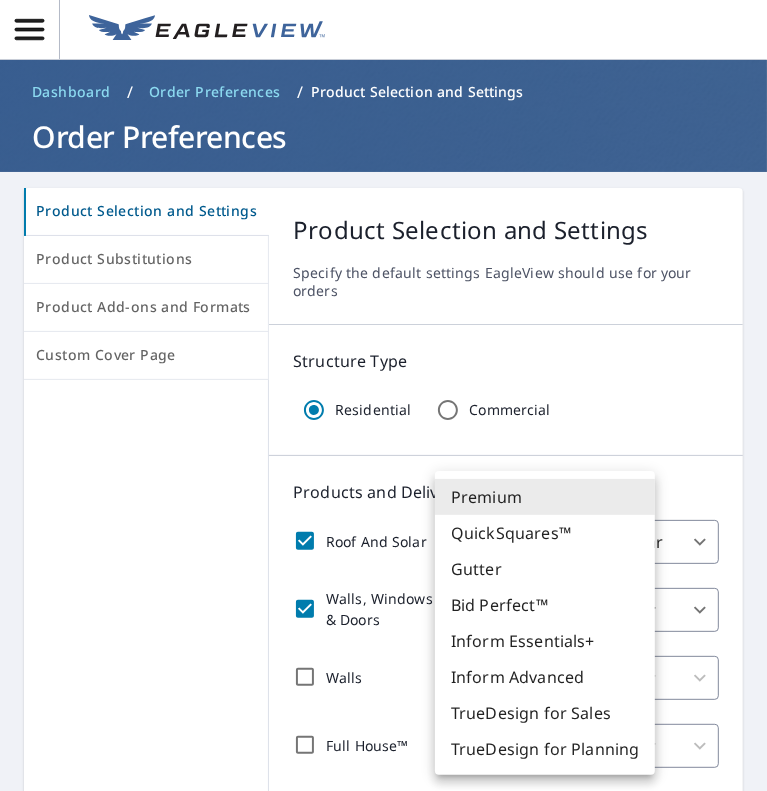 click on "AM AM
Dashboard / Order Preferences / Product Selection and Settings Order Preferences Product Selection and Settings Product Substitutions Product Add-ons and Formats Custom Cover Page Product Selection and Settings Specify the default settings EagleView should use for your orders Structure Type Residential Commercial Products and Delivery Roof And Solar Premium 31 ​ Regular 8 ​ Walls, Windows & Doors Regular 8 ​ Walls Regular 8 ​ Full House™ Regular 8 ​ Allow my sub accounts to set delivery defaults in Order Preferences. Measurement Instructions Your report will include the primary structure and a detached garage if one exists. Primary Structure + Detached Garage 1 ​ Allow my sub accounts to select the Measurement Instructions option. Additional recipients Your reports will be sent to  [EMAIL].  Edit Contact Information. Send reports to additional email addresses: ​ Include these additional recipients on all sub account orders. Save Cancel Terms of Use  |" at bounding box center (383, 395) 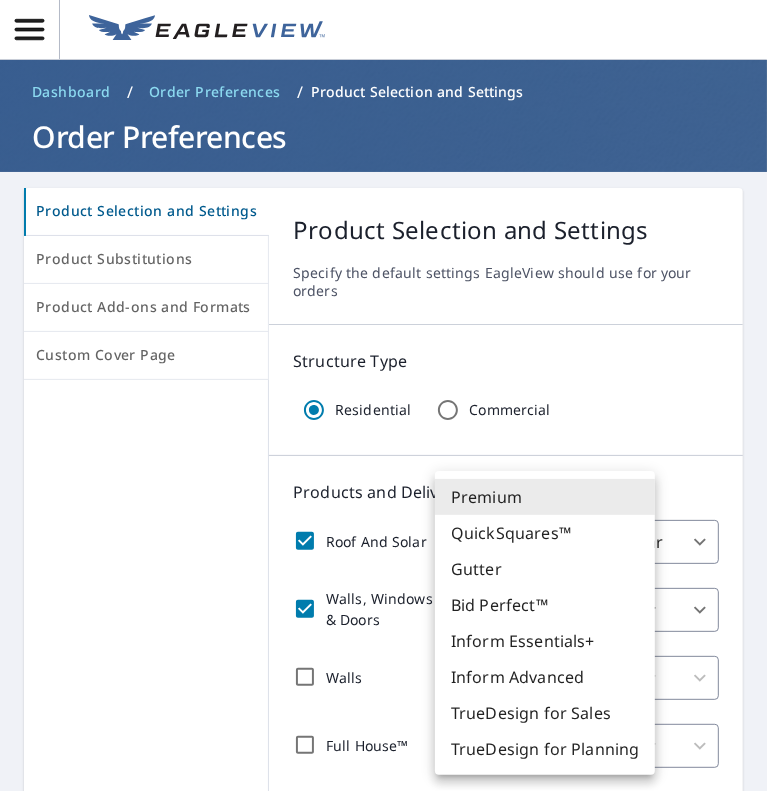 click at bounding box center [383, 395] 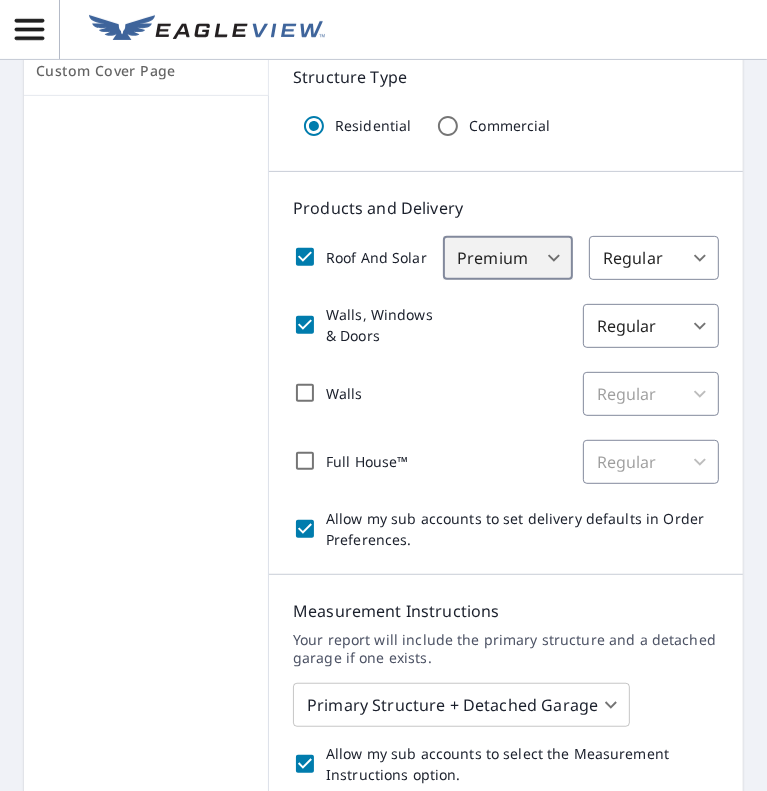 scroll, scrollTop: 400, scrollLeft: 0, axis: vertical 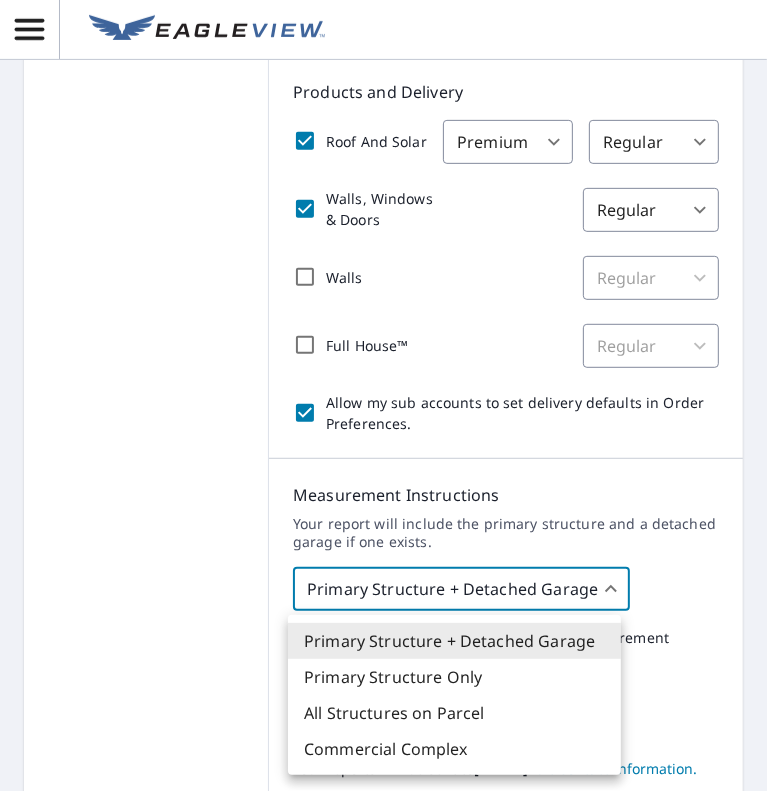 click on "AM AM
Dashboard / Order Preferences / Product Selection and Settings Order Preferences Product Selection and Settings Product Substitutions Product Add-ons and Formats Custom Cover Page Product Selection and Settings Specify the default settings EagleView should use for your orders Structure Type Residential Commercial Products and Delivery Roof And Solar Premium 31 ​ Regular 8 ​ Walls, Windows & Doors Regular 8 ​ Walls Regular 8 ​ Full House™ Regular 8 ​ Allow my sub accounts to set delivery defaults in Order Preferences. Measurement Instructions Your report will include the primary structure and a detached garage if one exists. Primary Structure + Detached Garage 1 ​ Allow my sub accounts to select the Measurement Instructions option. Additional recipients Your reports will be sent to  [EMAIL].  Edit Contact Information. Send reports to additional email addresses: ​ Include these additional recipients on all sub account orders. Save Cancel Terms of Use  |" at bounding box center (383, 395) 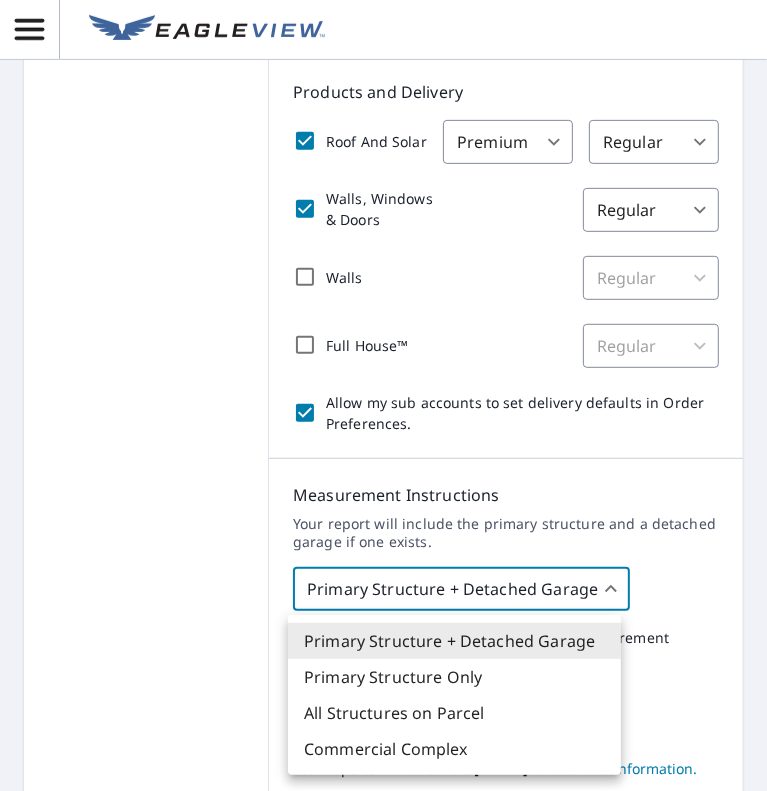 click at bounding box center (383, 395) 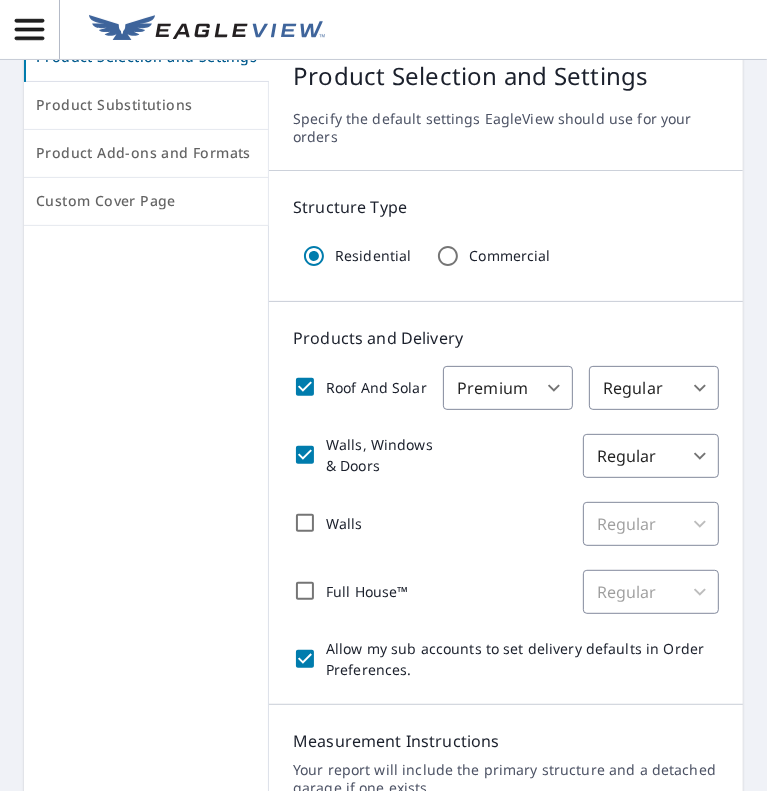 scroll, scrollTop: 100, scrollLeft: 0, axis: vertical 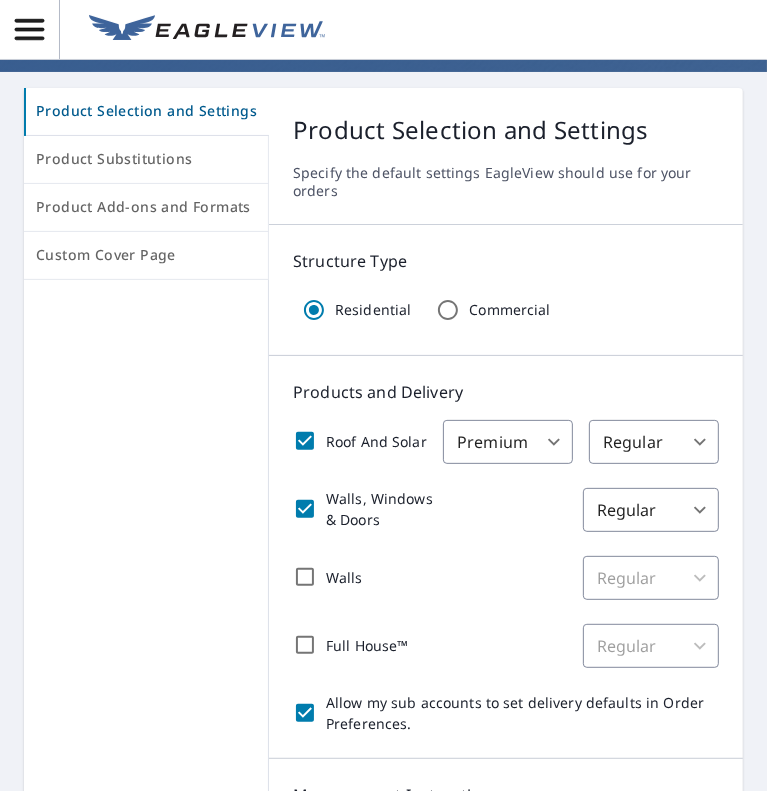 click on "Full House™" at bounding box center (305, 645) 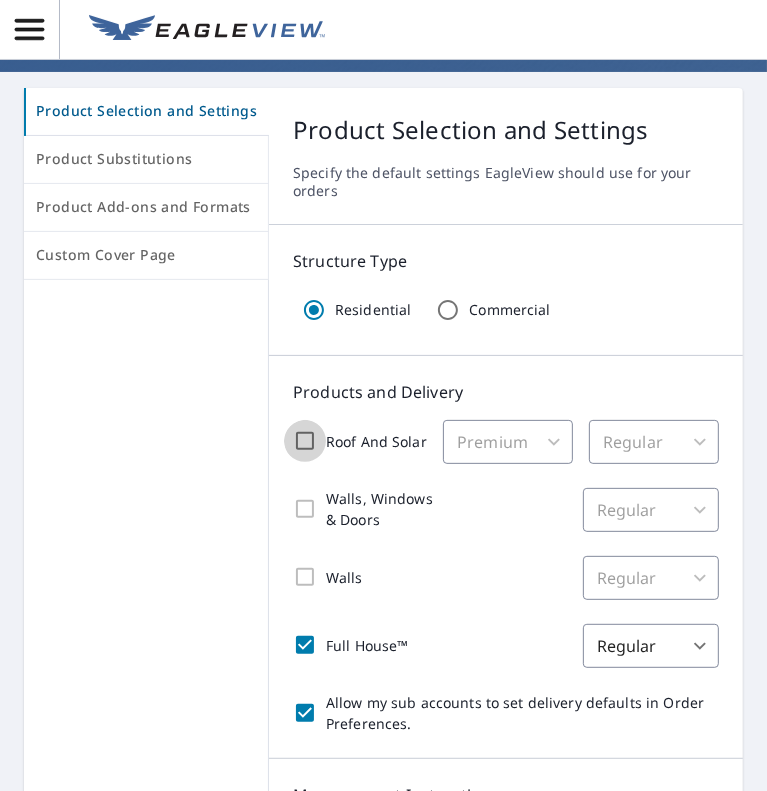 click on "Roof And Solar" at bounding box center [305, 441] 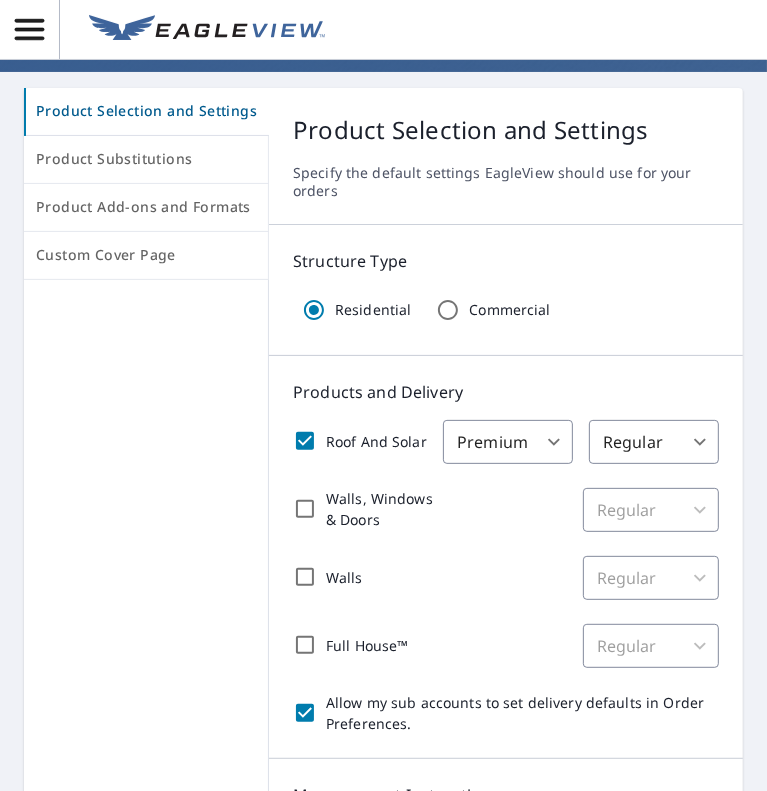 click on "Walls Regular 8 ​" at bounding box center (506, 578) 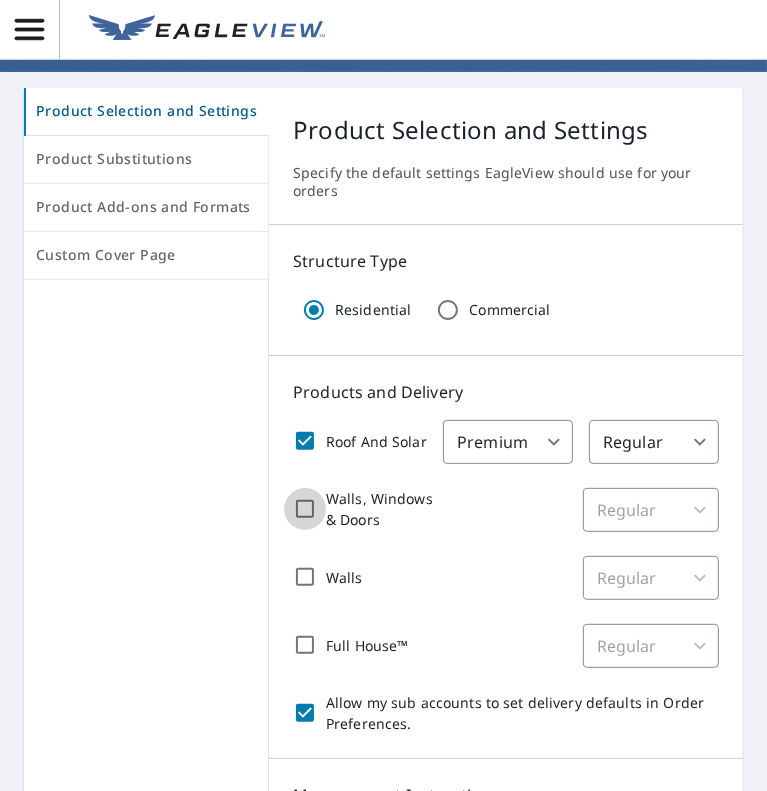 click on "Walls, Windows & Doors" at bounding box center [305, 509] 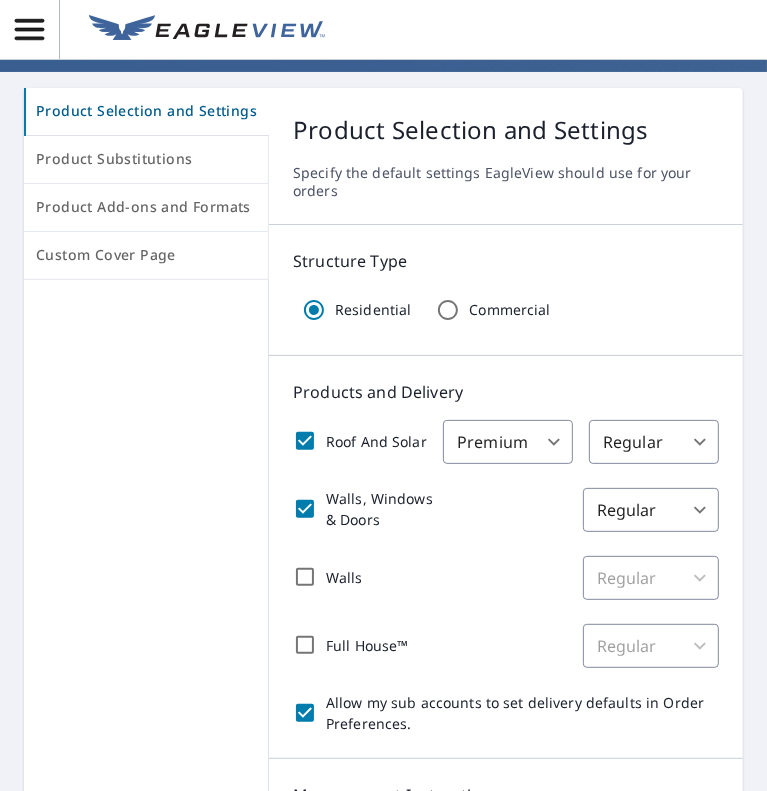 click on "AM AM
Dashboard / Order Preferences / Product Selection and Settings Order Preferences Product Selection and Settings Product Substitutions Product Add-ons and Formats Custom Cover Page Product Selection and Settings Specify the default settings EagleView should use for your orders Structure Type Residential Commercial Products and Delivery Roof And Solar Premium 31 ​ Regular 8 ​ Walls, Windows & Doors Regular 8 ​ Walls Regular 8 ​ Full House™ Regular 8 ​ Allow my sub accounts to set delivery defaults in Order Preferences. Measurement Instructions Your report will include the primary structure and a detached garage if one exists. Primary Structure + Detached Garage 1 ​ Allow my sub accounts to select the Measurement Instructions option. Additional recipients Your reports will be sent to  [EMAIL].  Edit Contact Information. Send reports to additional email addresses: ​ Include these additional recipients on all sub account orders. Save Cancel Terms of Use  |" at bounding box center (383, 395) 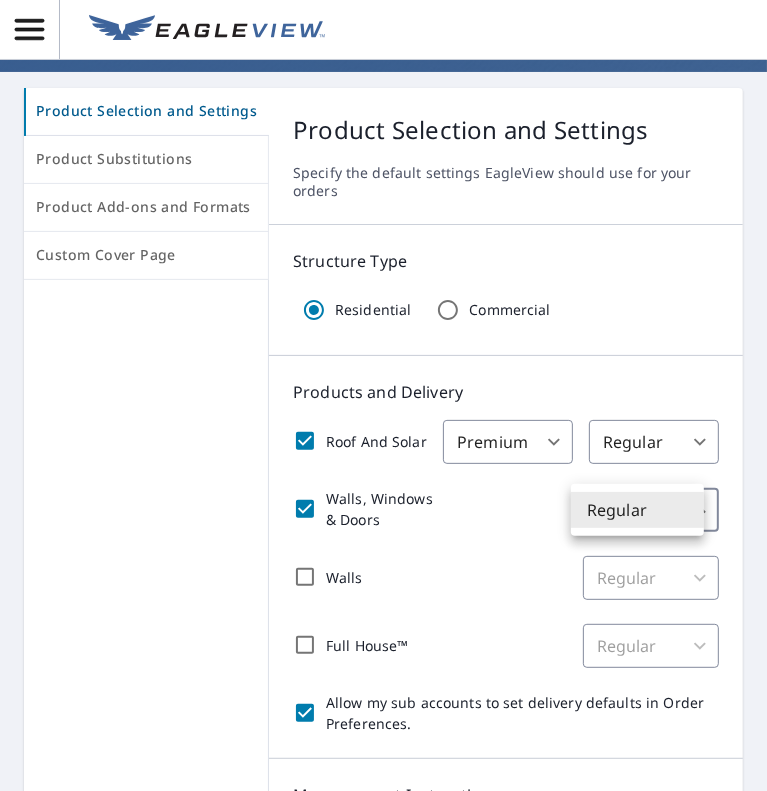 click on "Regular" at bounding box center [637, 510] 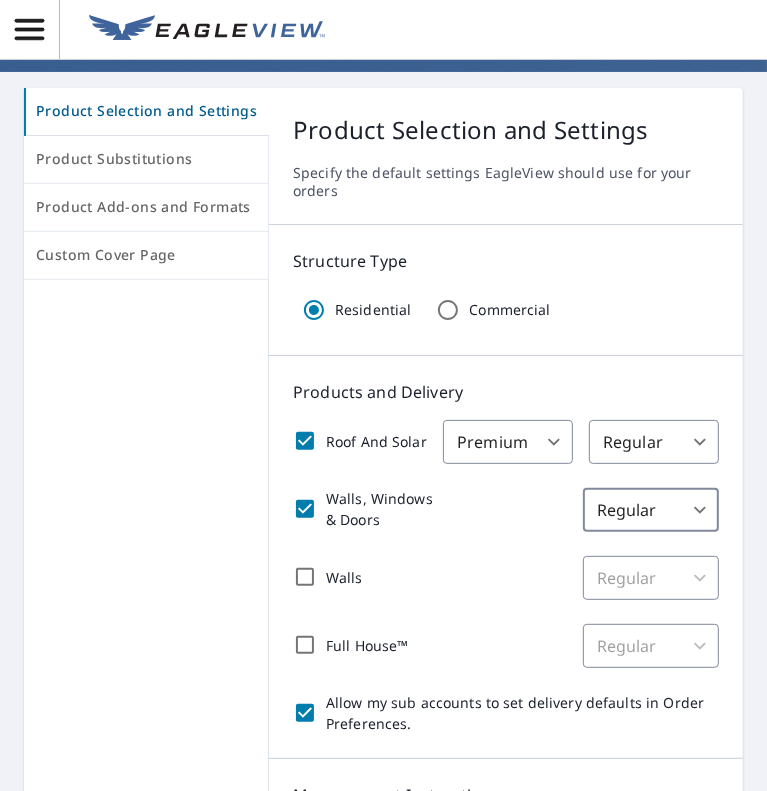 click on "Roof And Solar Premium 31 ​ Regular 8 ​ Walls, Windows & Doors Regular 8 ​ Walls Regular 8 ​ Full House™ Regular 8 ​ Allow my sub accounts to set delivery defaults in Order Preferences." at bounding box center [506, 577] 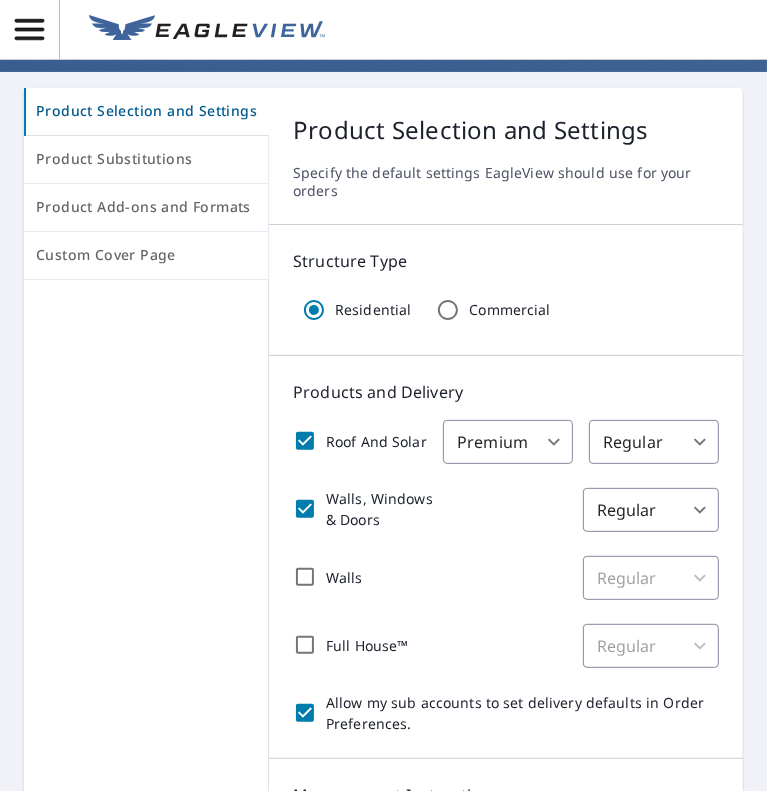 click on "AM AM
Dashboard / Order Preferences / Product Selection and Settings Order Preferences Product Selection and Settings Product Substitutions Product Add-ons and Formats Custom Cover Page Product Selection and Settings Specify the default settings EagleView should use for your orders Structure Type Residential Commercial Products and Delivery Roof And Solar Premium 31 ​ Regular 8 ​ Walls, Windows & Doors Regular 8 ​ Walls Regular 8 ​ Full House™ Regular 8 ​ Allow my sub accounts to set delivery defaults in Order Preferences. Measurement Instructions Your report will include the primary structure and a detached garage if one exists. Primary Structure + Detached Garage 1 ​ Allow my sub accounts to select the Measurement Instructions option. Additional recipients Your reports will be sent to  [EMAIL].  Edit Contact Information. Send reports to additional email addresses: ​ Include these additional recipients on all sub account orders. Save Cancel Terms of Use  |" at bounding box center (383, 395) 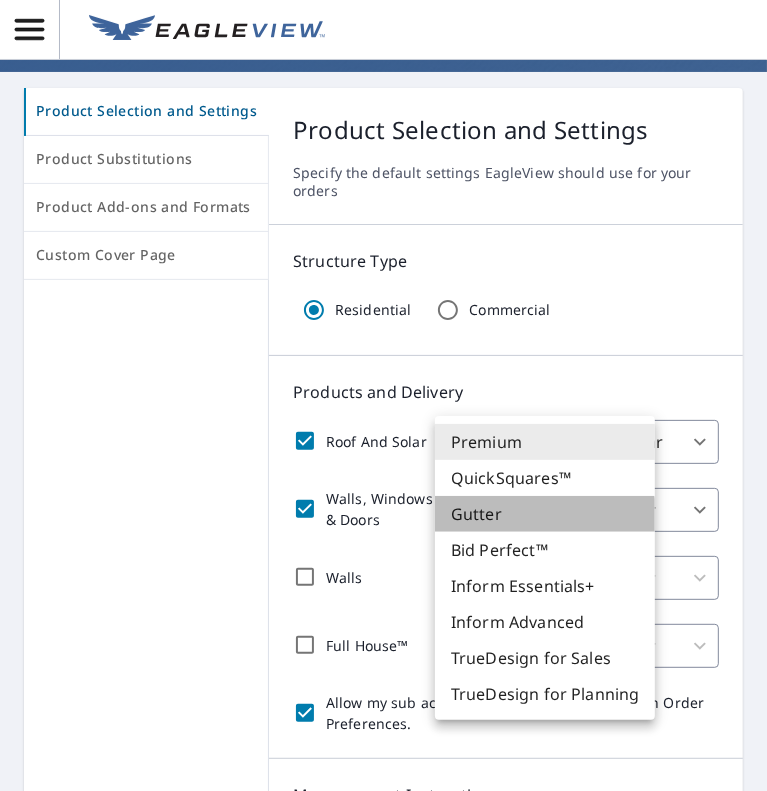 click on "Gutter" at bounding box center [545, 514] 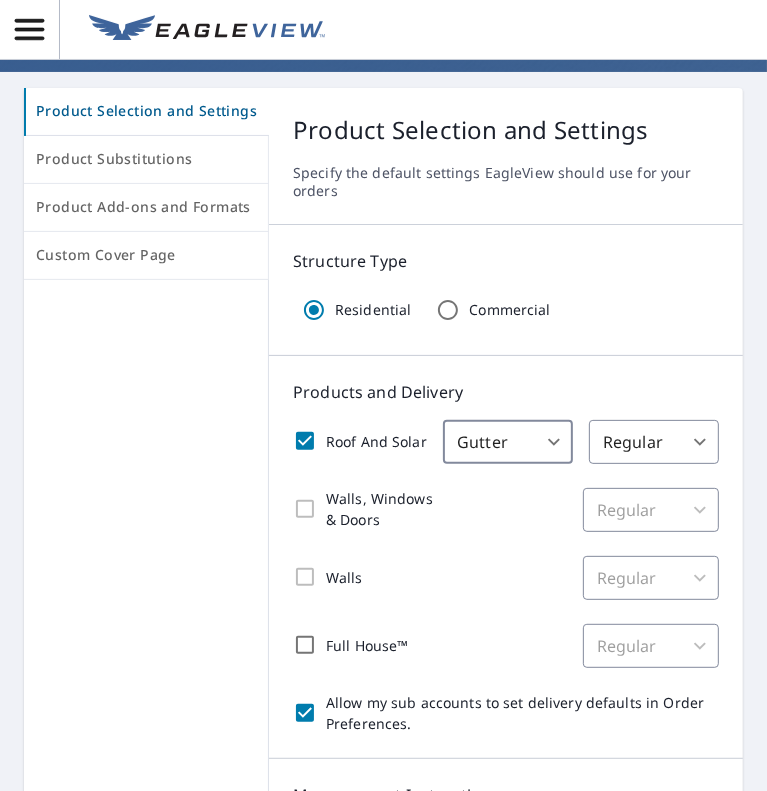 click on "AM AM
Dashboard / Order Preferences / Product Selection and Settings Order Preferences Product Selection and Settings Product Substitutions Product Add-ons and Formats Custom Cover Page Product Selection and Settings Specify the default settings EagleView should use for your orders Structure Type Residential Commercial Products and Delivery Roof And Solar Gutter 46 ​ Regular 8 ​ Walls, Windows & Doors Regular 8 ​ Walls Regular 8 ​ Full House™ Regular 8 ​ Allow my sub accounts to set delivery defaults in Order Preferences. Measurement Instructions Your report will include the primary structure and a detached garage if one exists. Primary Structure + Detached Garage 1 ​ Allow my sub accounts to select the Measurement Instructions option. Additional recipients Your reports will be sent to  [EMAIL].  Edit Contact Information. Send reports to additional email addresses: ​ Include these additional recipients on all sub account orders. Save Cancel Terms of Use  |" at bounding box center (383, 395) 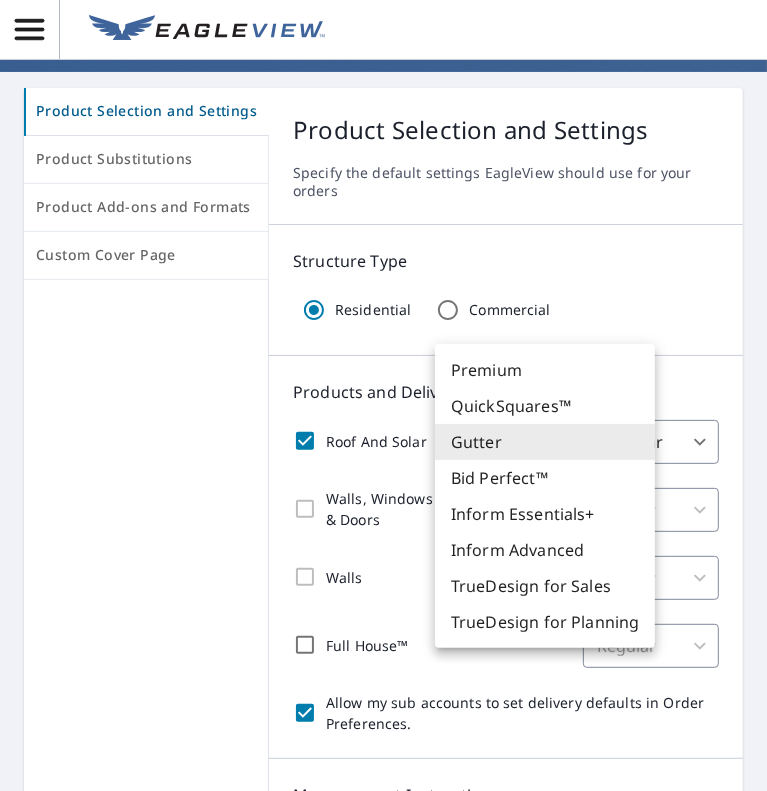 click on "TrueDesign for Planning" at bounding box center [545, 622] 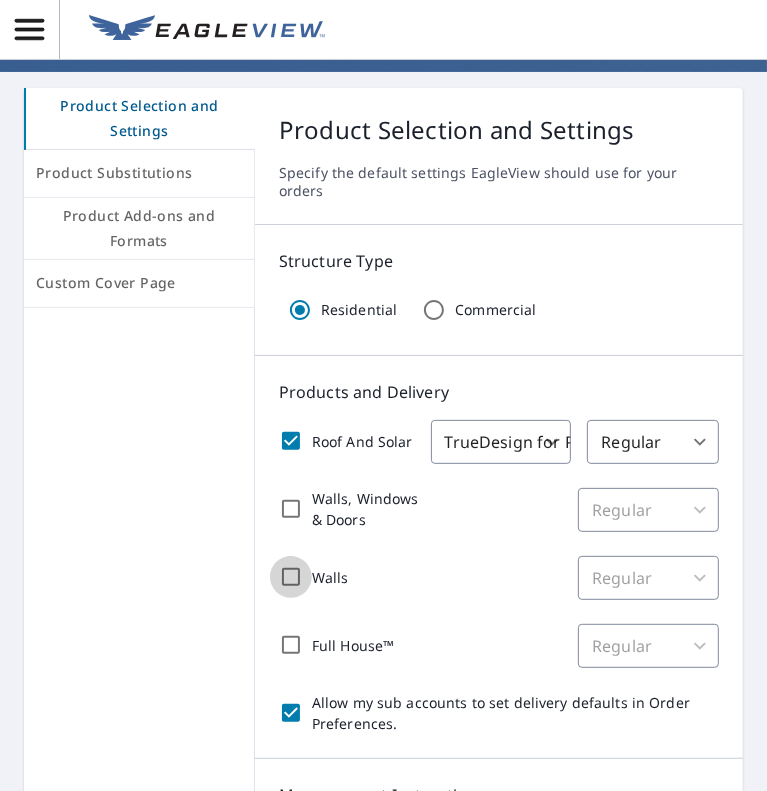 click on "Walls" at bounding box center (291, 577) 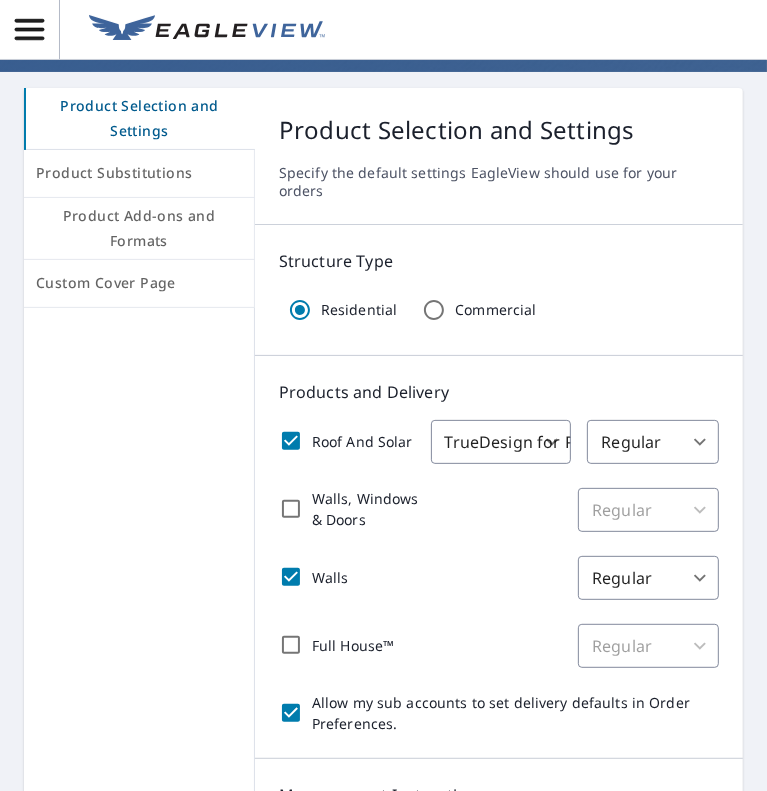 click on "Walls, Windows & Doors" at bounding box center [291, 509] 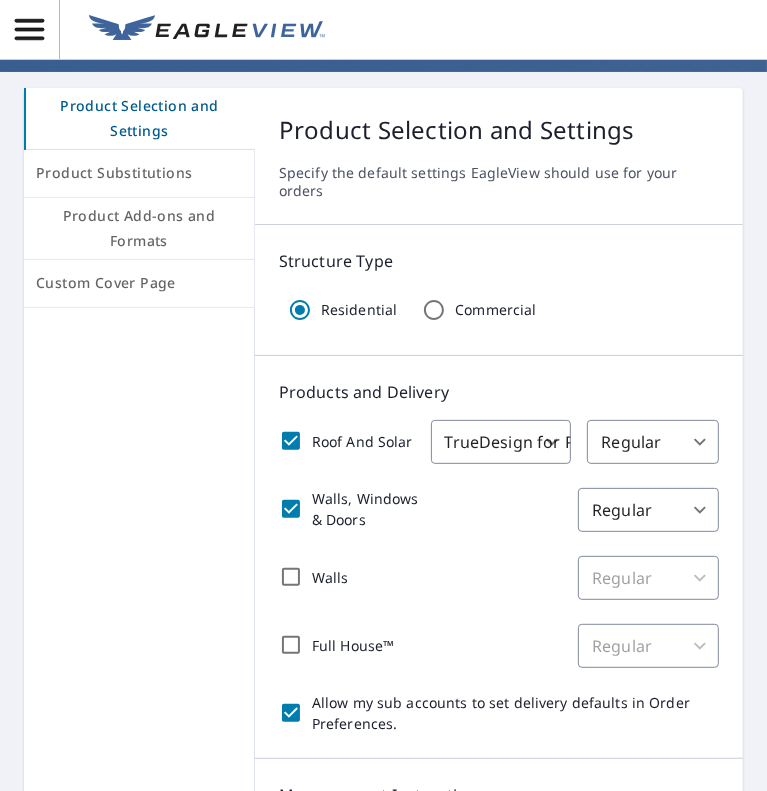 click on "AM AM
Dashboard / Order Preferences / Product Selection and Settings Order Preferences Product Selection and Settings Product Substitutions Product Add-ons and Formats Custom Cover Page Product Selection and Settings Specify the default settings EagleView should use for your orders Structure Type Residential Commercial Products and Delivery Roof And Solar TrueDesign for Planning 91 ​ Regular 8 ​ Walls, Windows & Doors Regular 8 ​ Walls Regular 8 ​ Full House™ Regular 8 ​ Allow my sub accounts to set delivery defaults in Order Preferences. Measurement Instructions Your report will include the primary structure and a detached garage if one exists. Primary Structure + Detached Garage 1 ​ Allow my sub accounts to select the Measurement Instructions option. Additional recipients Your reports will be sent to  [EMAIL].  Edit Contact Information. Send reports to additional email addresses: ​ Include these additional recipients on all sub account orders. Save Cancel  |" at bounding box center [383, 395] 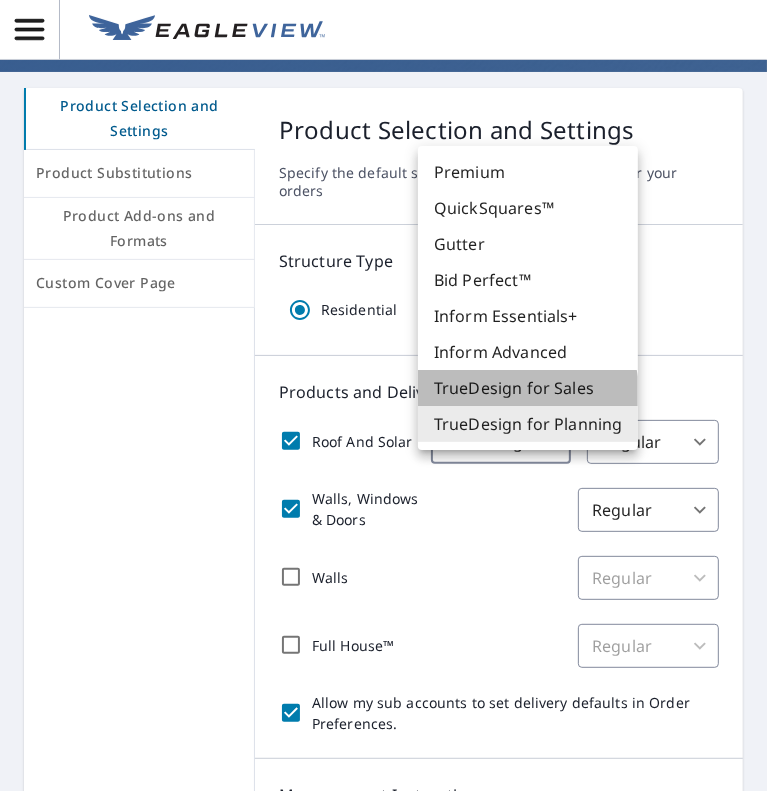 click on "TrueDesign for Sales" at bounding box center (528, 388) 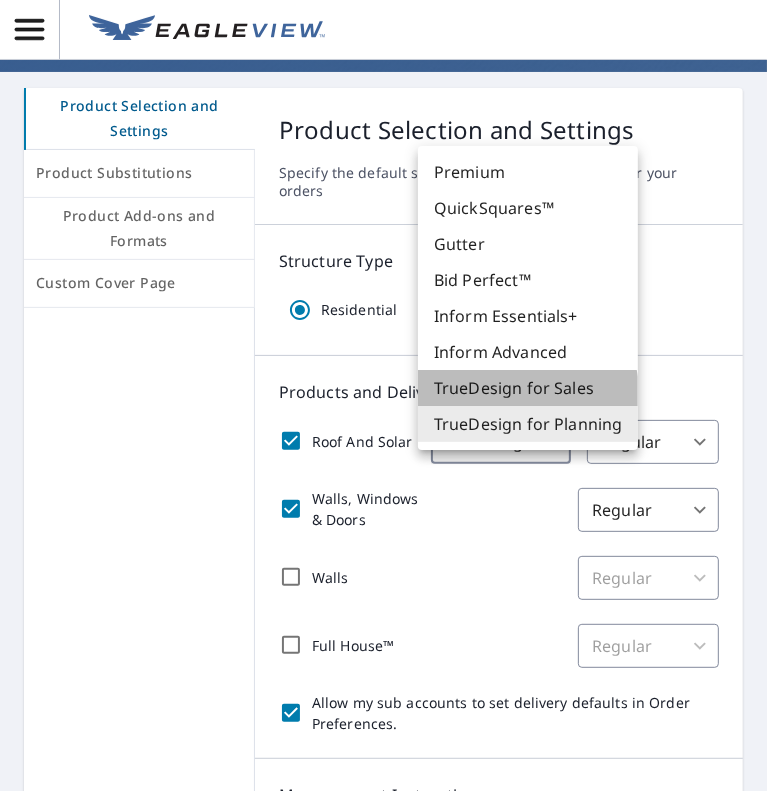 checkbox on "true" 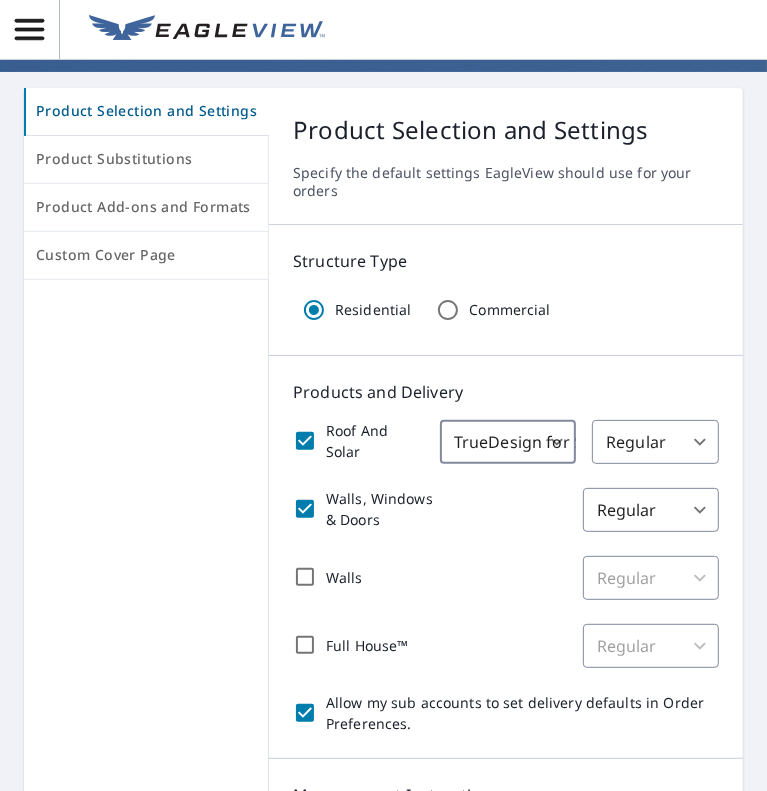 click on "Walls" at bounding box center [305, 577] 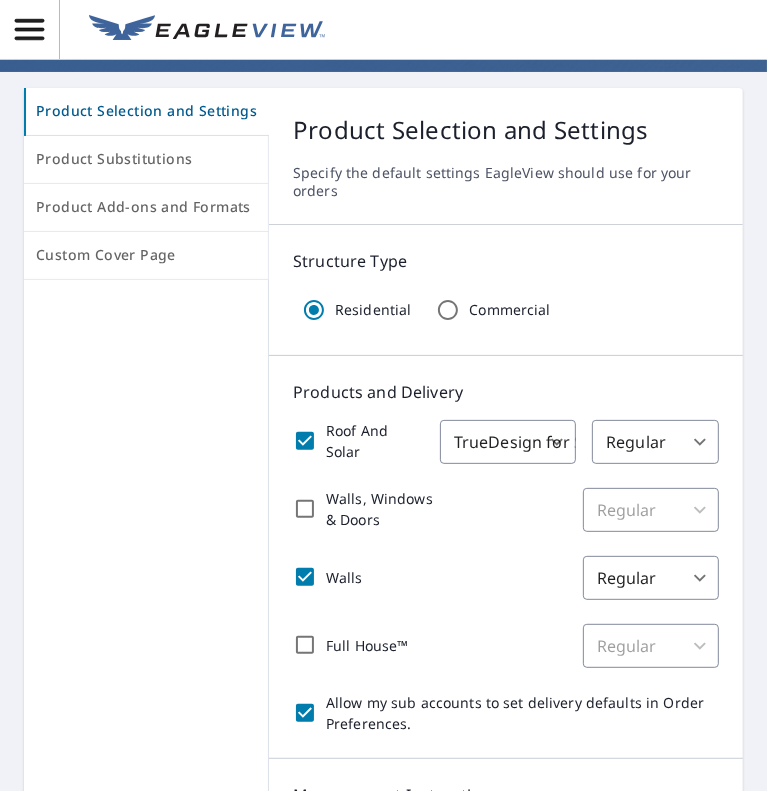 click on "Walls, Windows & Doors" at bounding box center [305, 509] 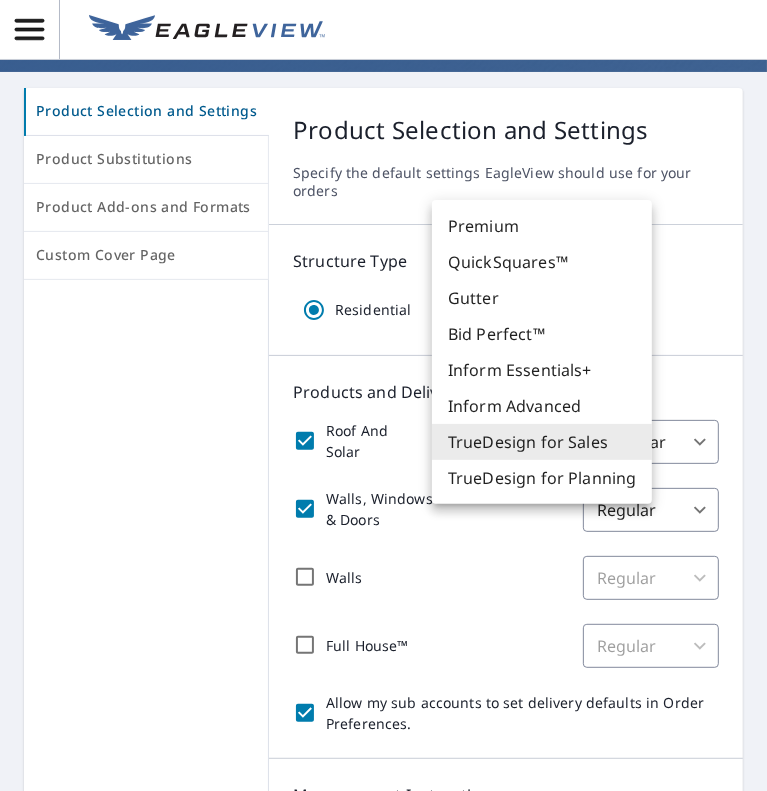 click on "AM AM
Dashboard / Order Preferences / Product Selection and Settings Order Preferences Product Selection and Settings Product Substitutions Product Add-ons and Formats Custom Cover Page Product Selection and Settings Specify the default settings EagleView should use for your orders Structure Type Residential Commercial Products and Delivery Roof And Solar TrueDesign for Sales 90 ​ Regular 8 ​ Walls, Windows & Doors Regular 8 ​ Walls Regular 8 ​ Full House™ Regular 8 ​ Allow my sub accounts to set delivery defaults in Order Preferences. Measurement Instructions Your report will include the primary structure and a detached garage if one exists. Primary Structure + Detached Garage 1 ​ Allow my sub accounts to select the Measurement Instructions option. Additional recipients Your reports will be sent to  [EMAIL].  Edit Contact Information. Send reports to additional email addresses: ​ Include these additional recipients on all sub account orders. Save Cancel  |" at bounding box center (383, 395) 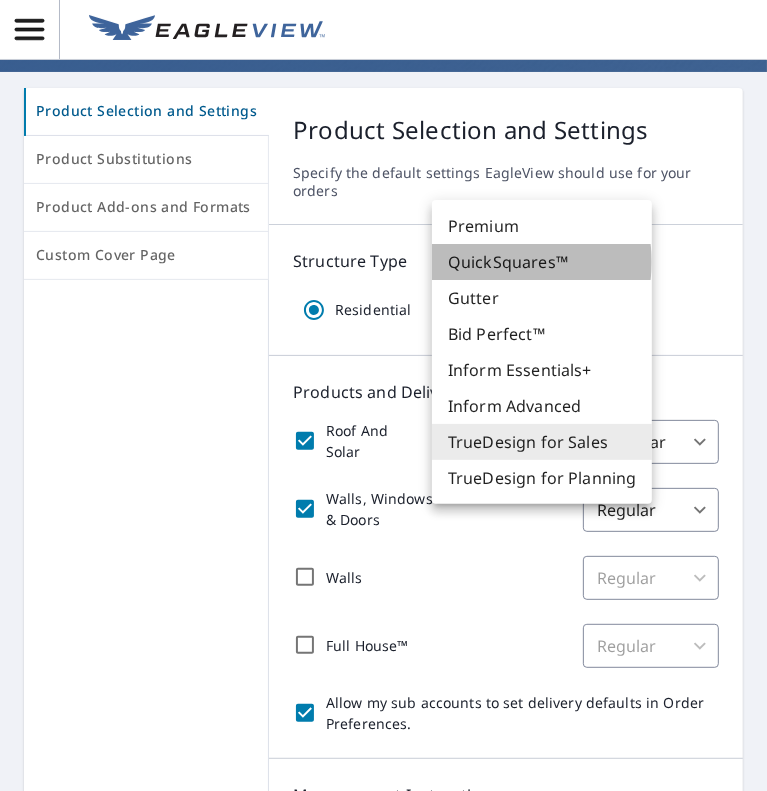 click on "QuickSquares™" at bounding box center (542, 262) 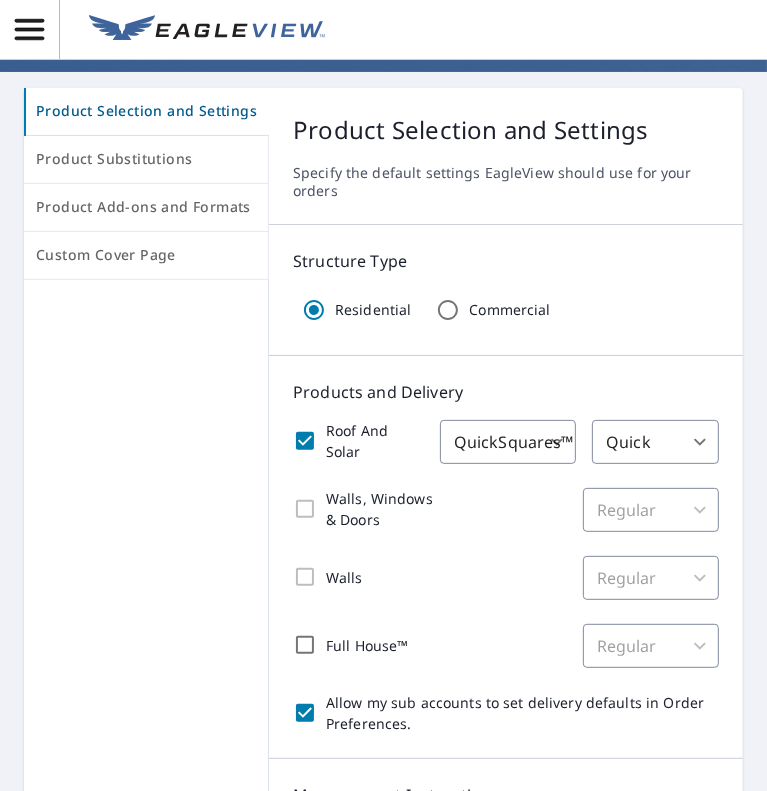 click on "Walls, Windows & Doors" at bounding box center [363, 509] 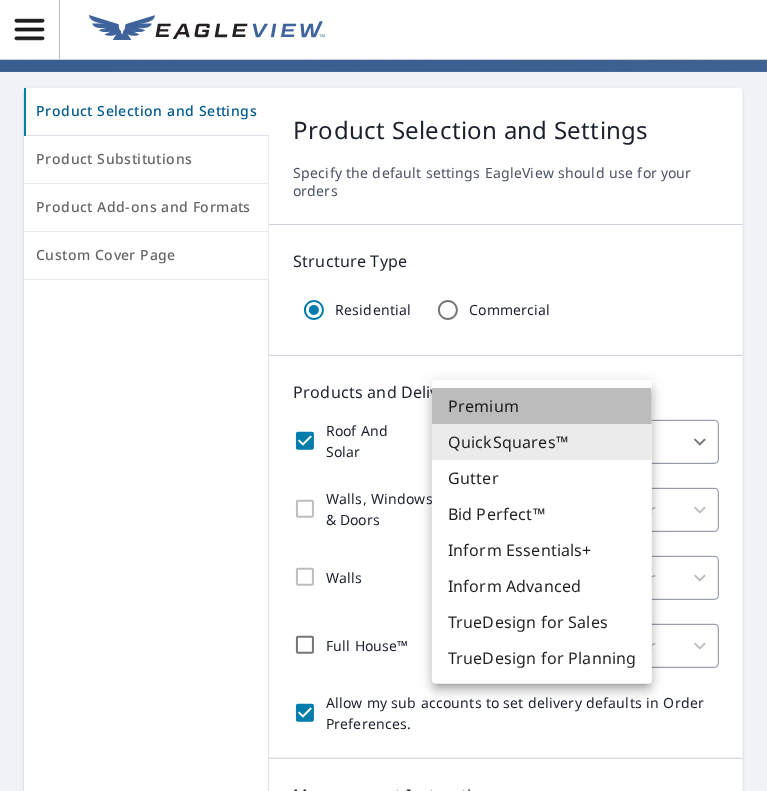 click on "Premium" at bounding box center (542, 406) 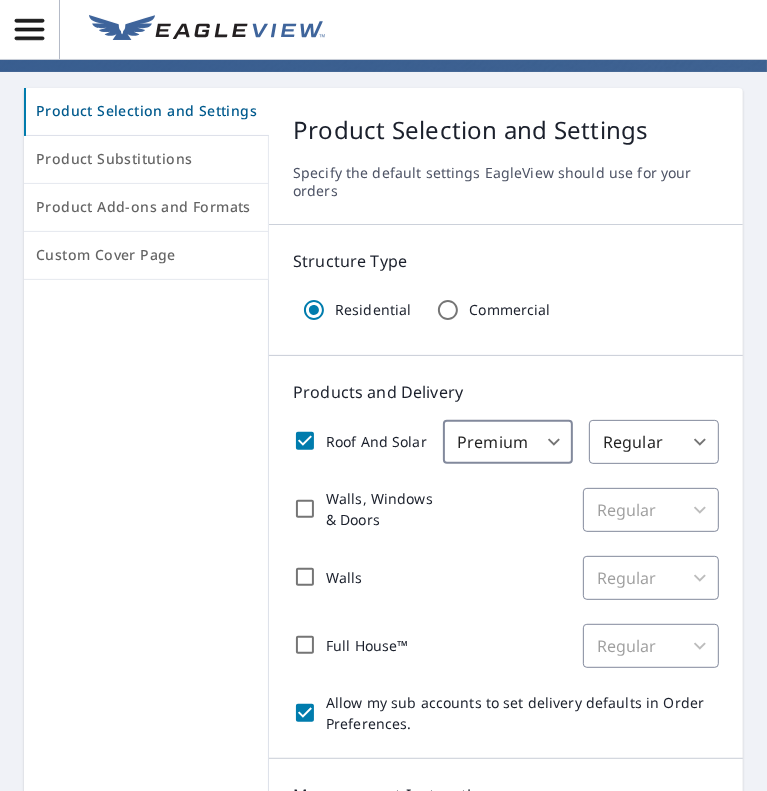 click on "Walls, Windows & Doors" at bounding box center [305, 509] 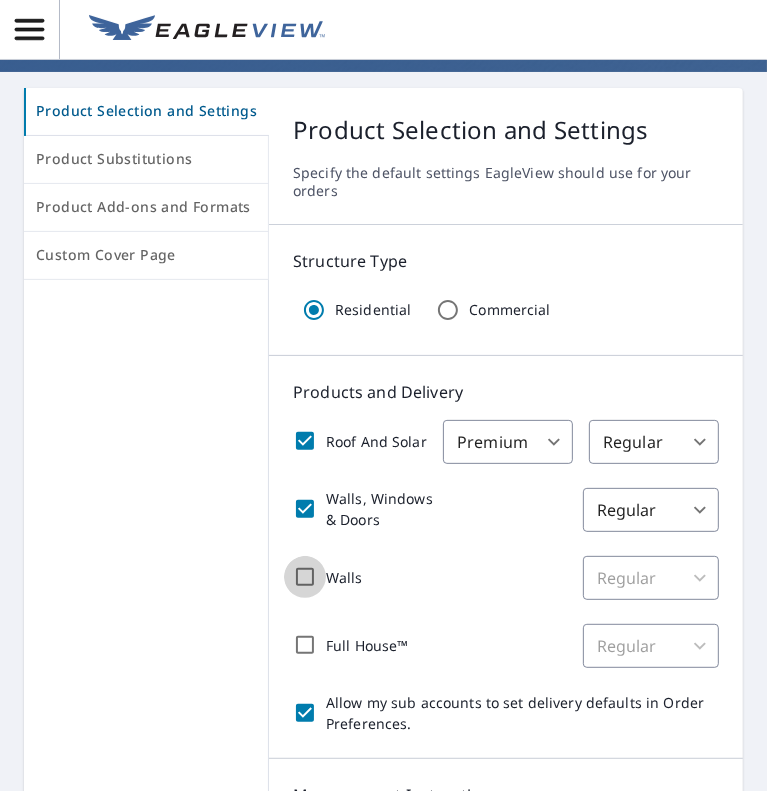 click on "Walls" at bounding box center [305, 577] 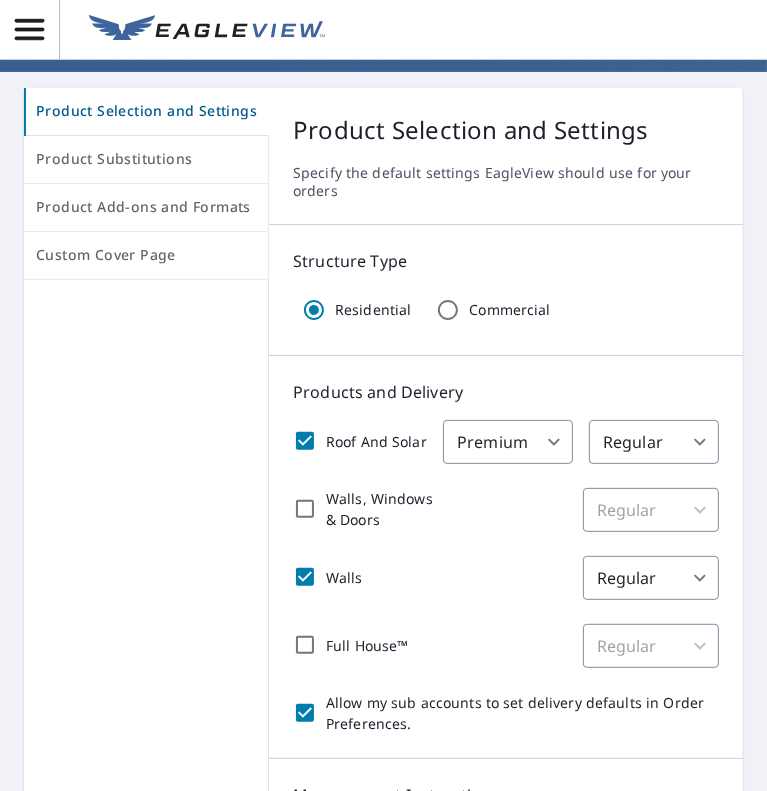 click on "Full House™" at bounding box center [305, 645] 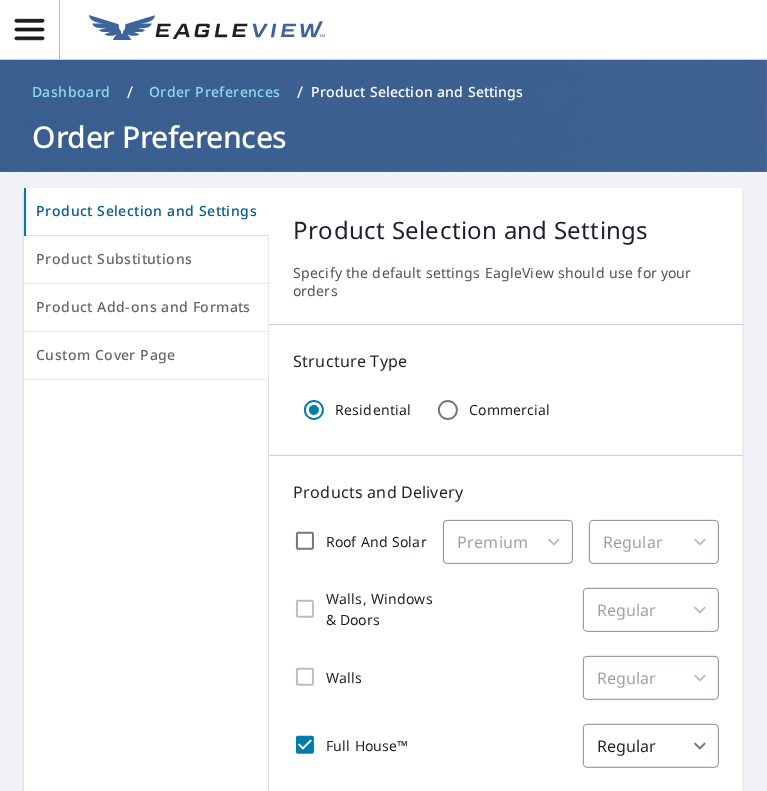 scroll, scrollTop: 100, scrollLeft: 0, axis: vertical 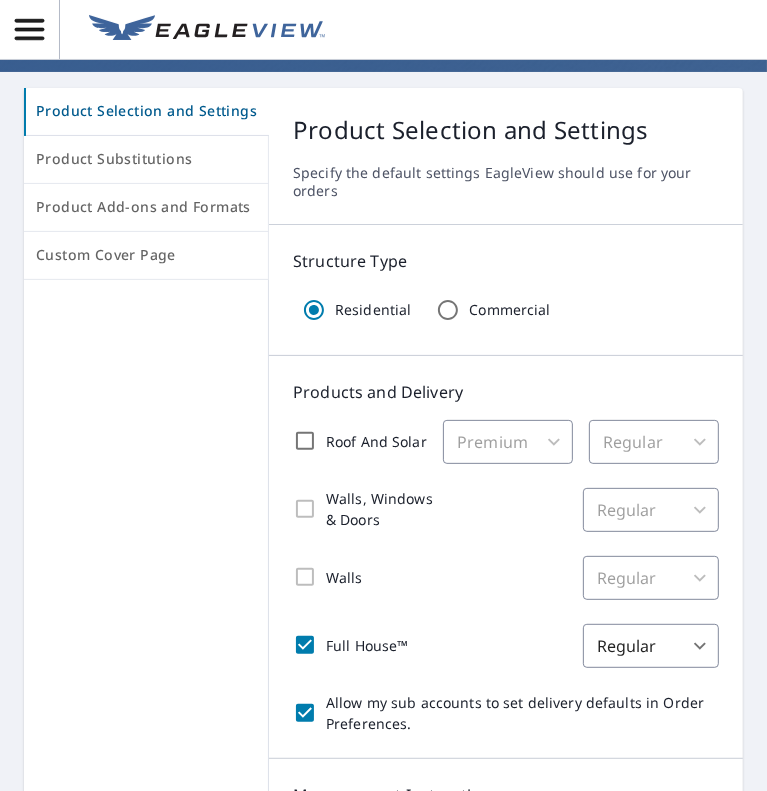 click on "Roof And Solar" at bounding box center [305, 441] 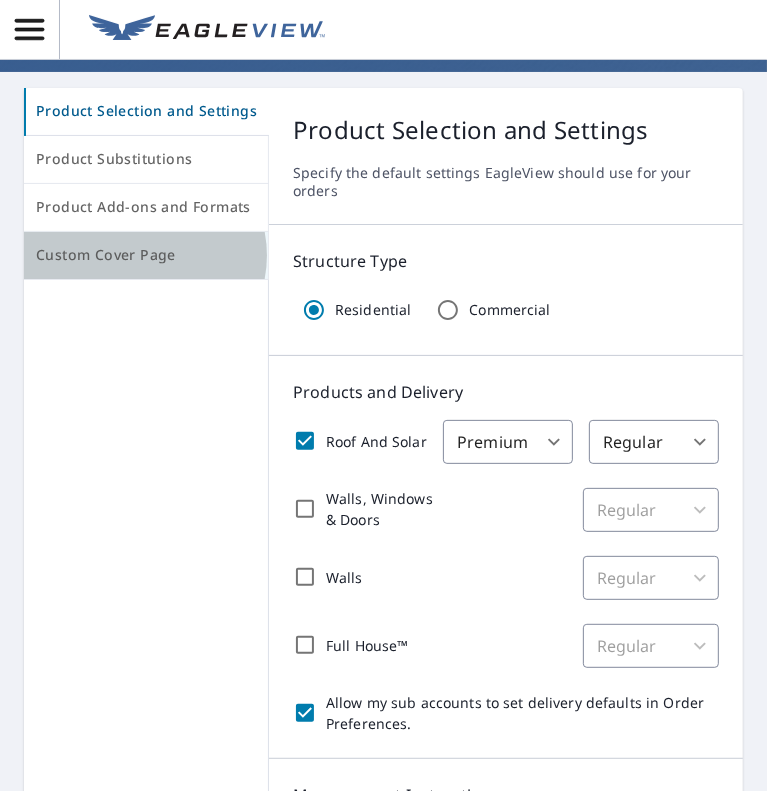 click on "Custom Cover Page" at bounding box center (146, 255) 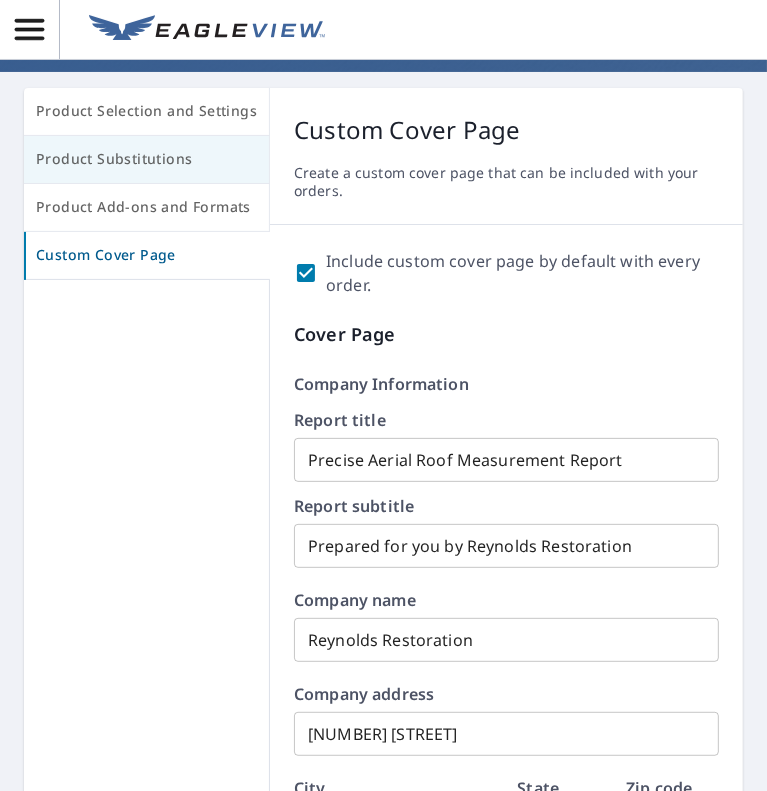 click on "Product Substitutions" at bounding box center [147, 160] 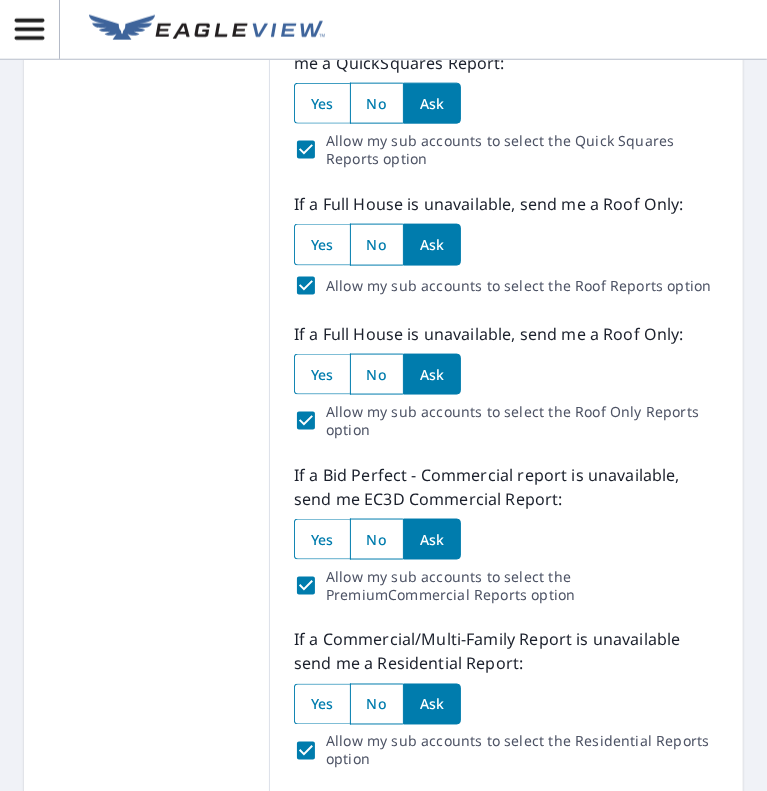scroll, scrollTop: 1488, scrollLeft: 0, axis: vertical 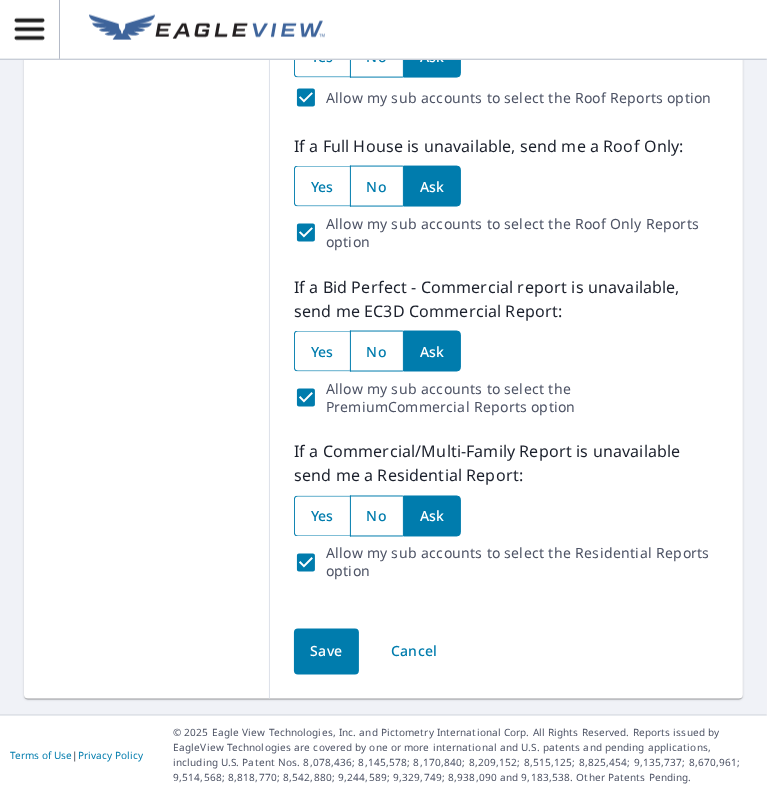 click on "Save" at bounding box center [326, 652] 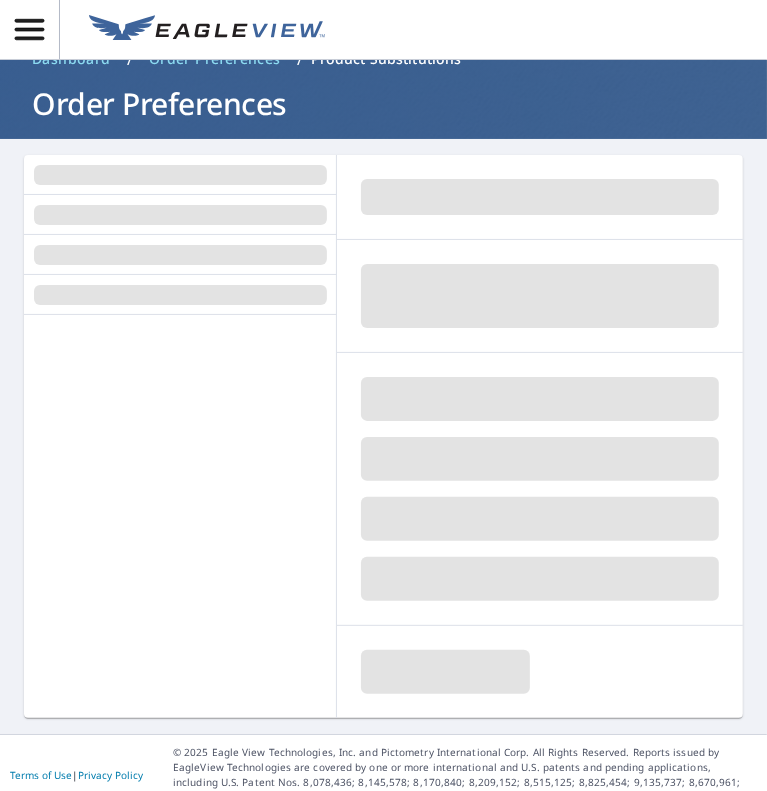 scroll, scrollTop: 0, scrollLeft: 0, axis: both 